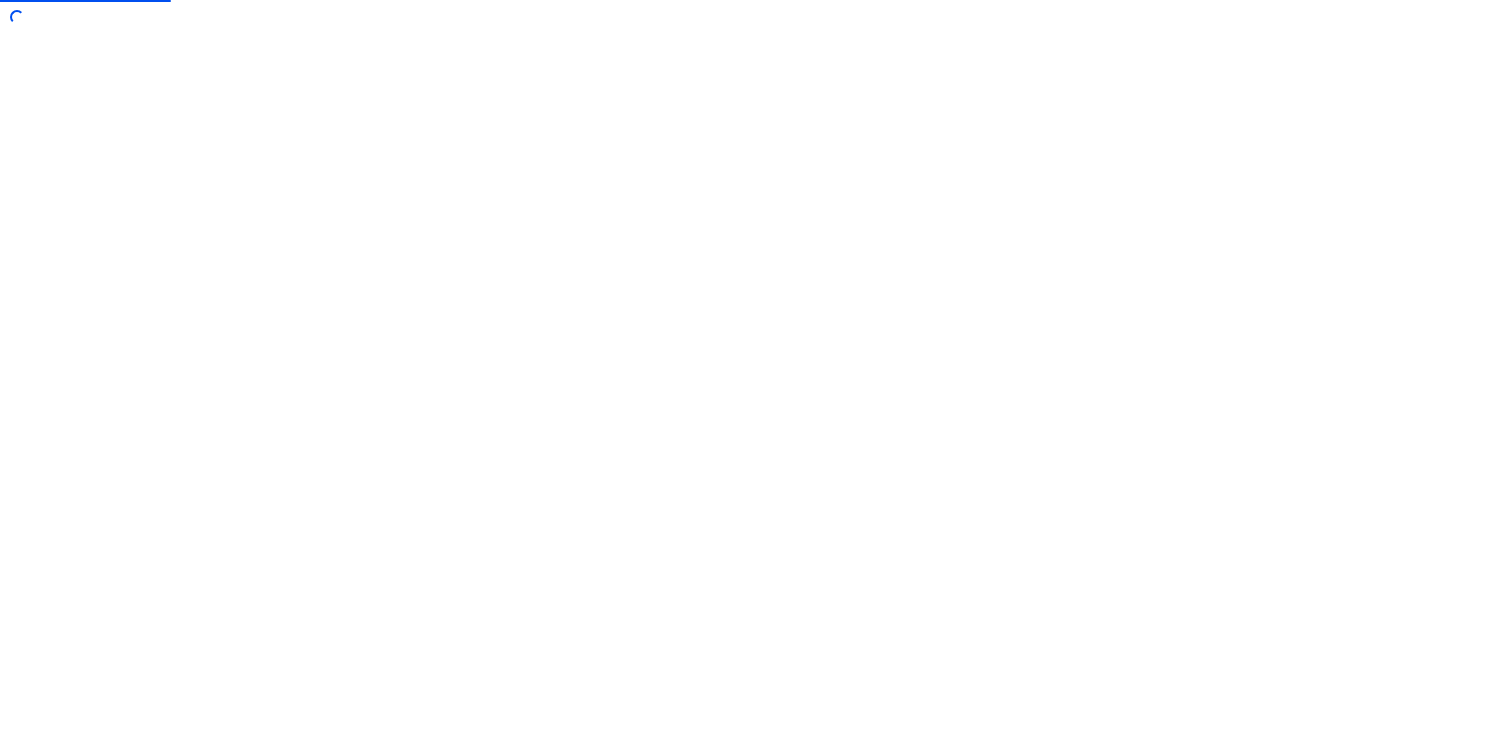scroll, scrollTop: 0, scrollLeft: 0, axis: both 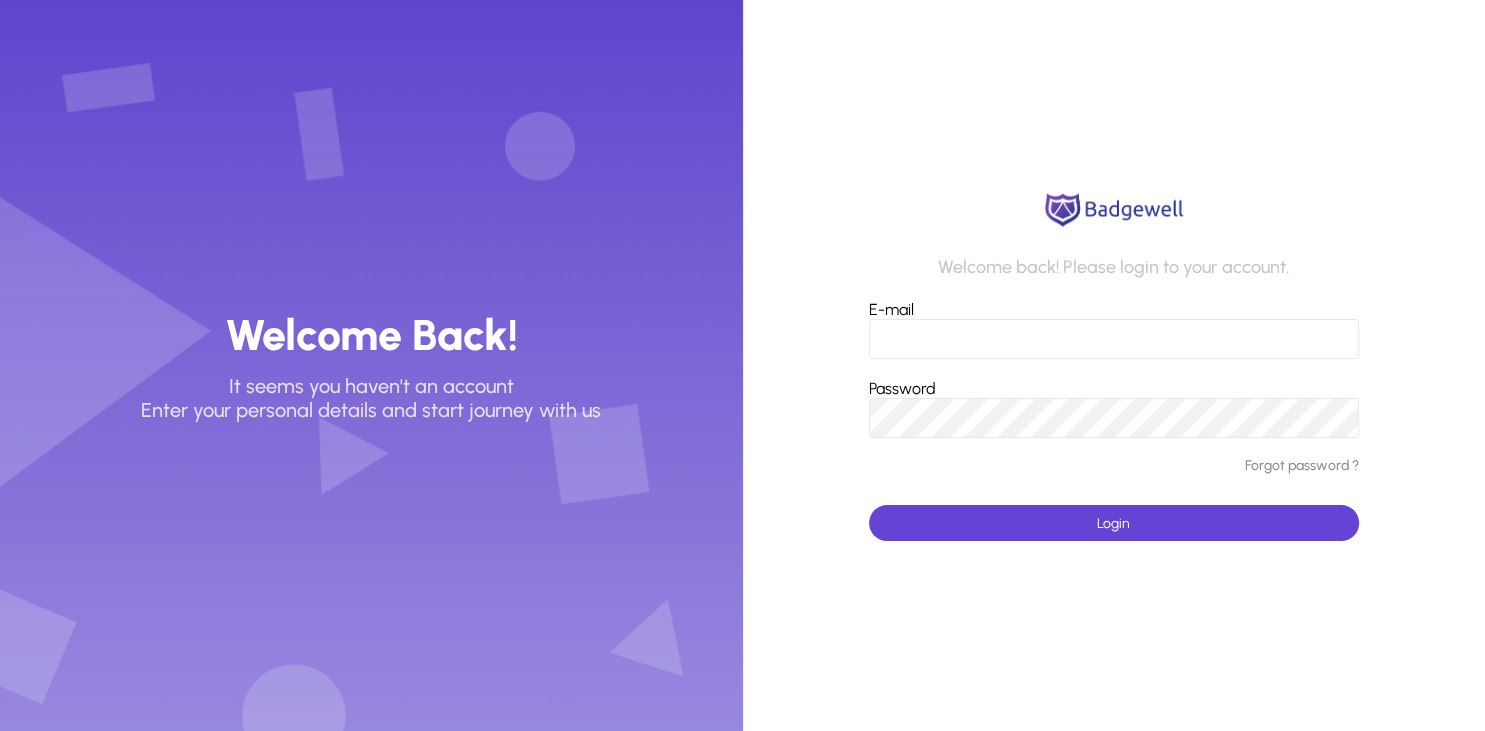 click on "E-mail" at bounding box center (1114, 339) 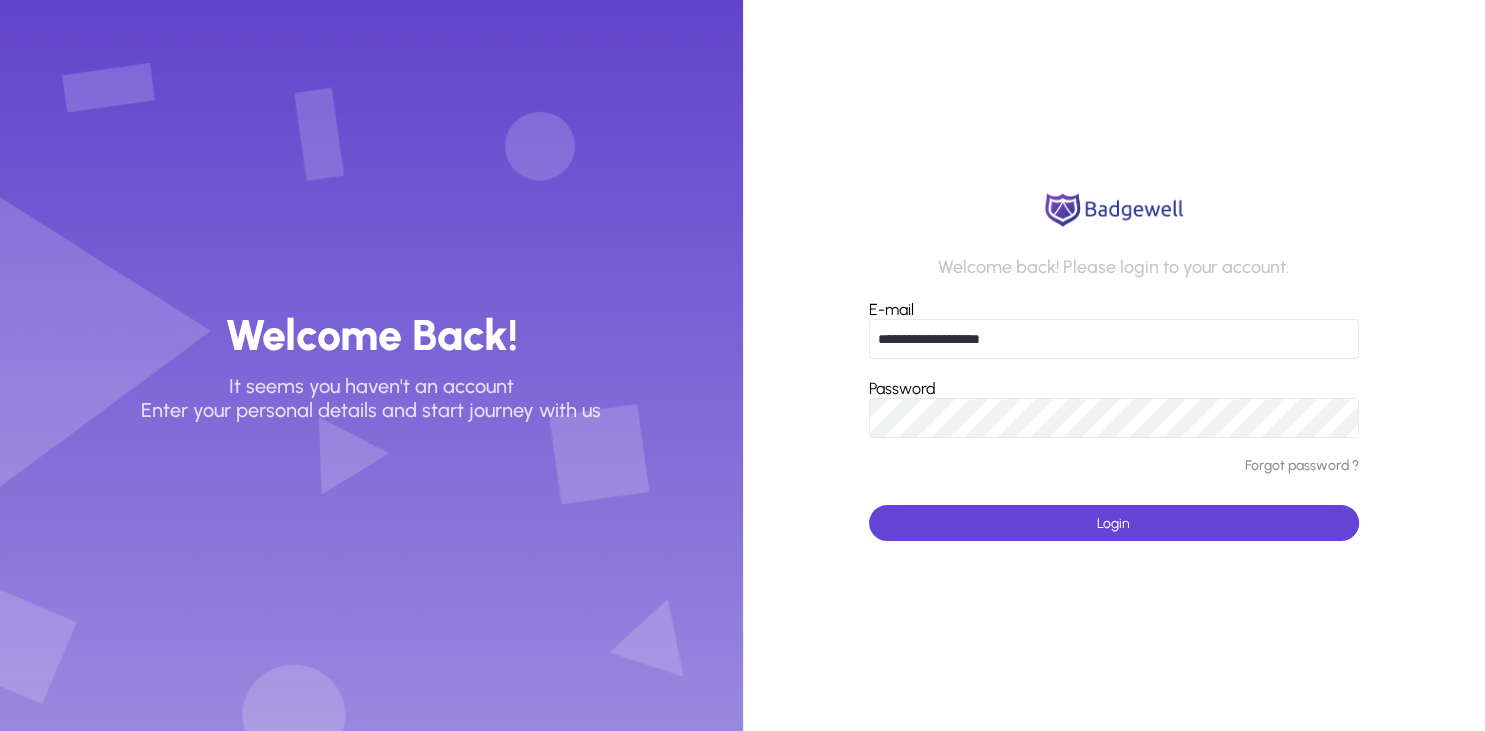 type on "**********" 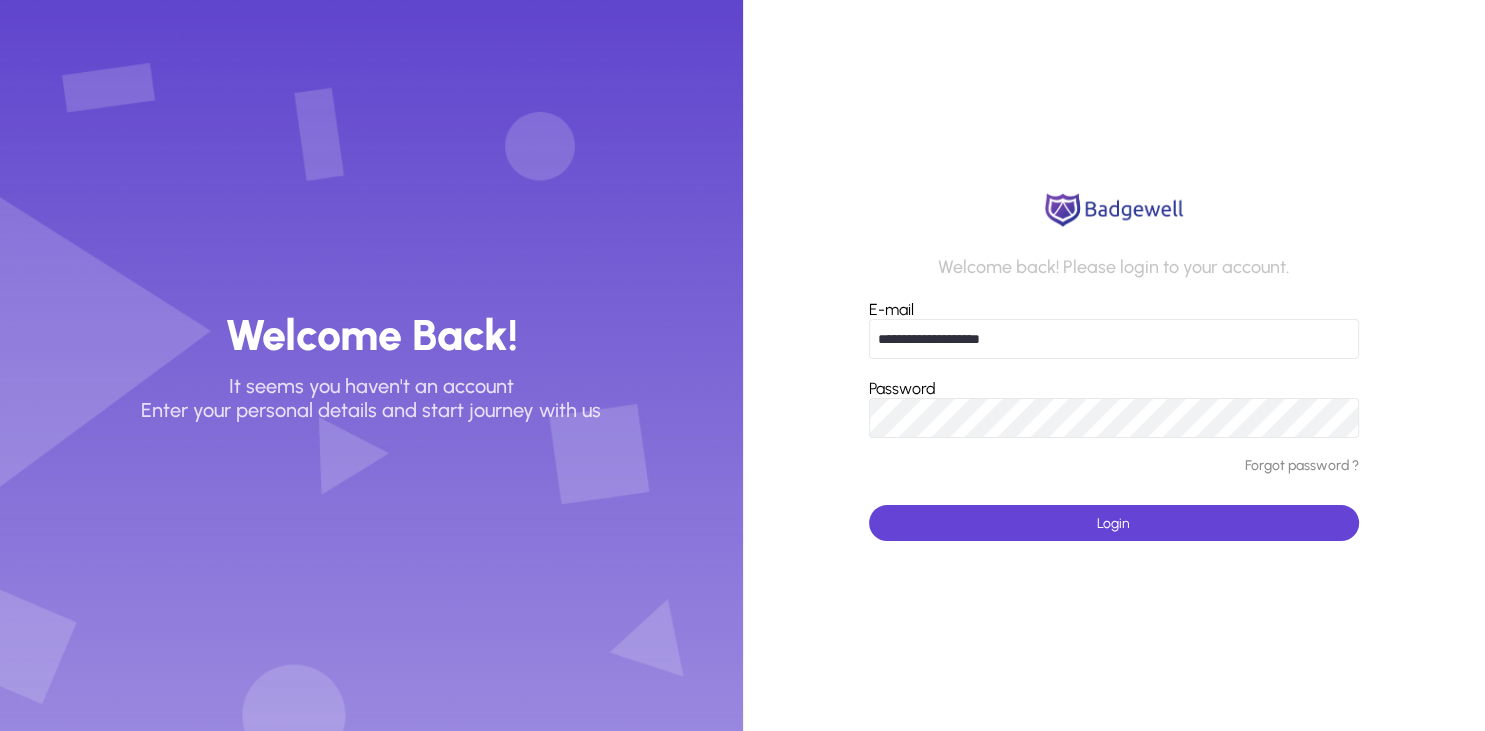click on "Welcome back! Please login to your account. E-mail [EMAIL] Password Forgot password ? Login" 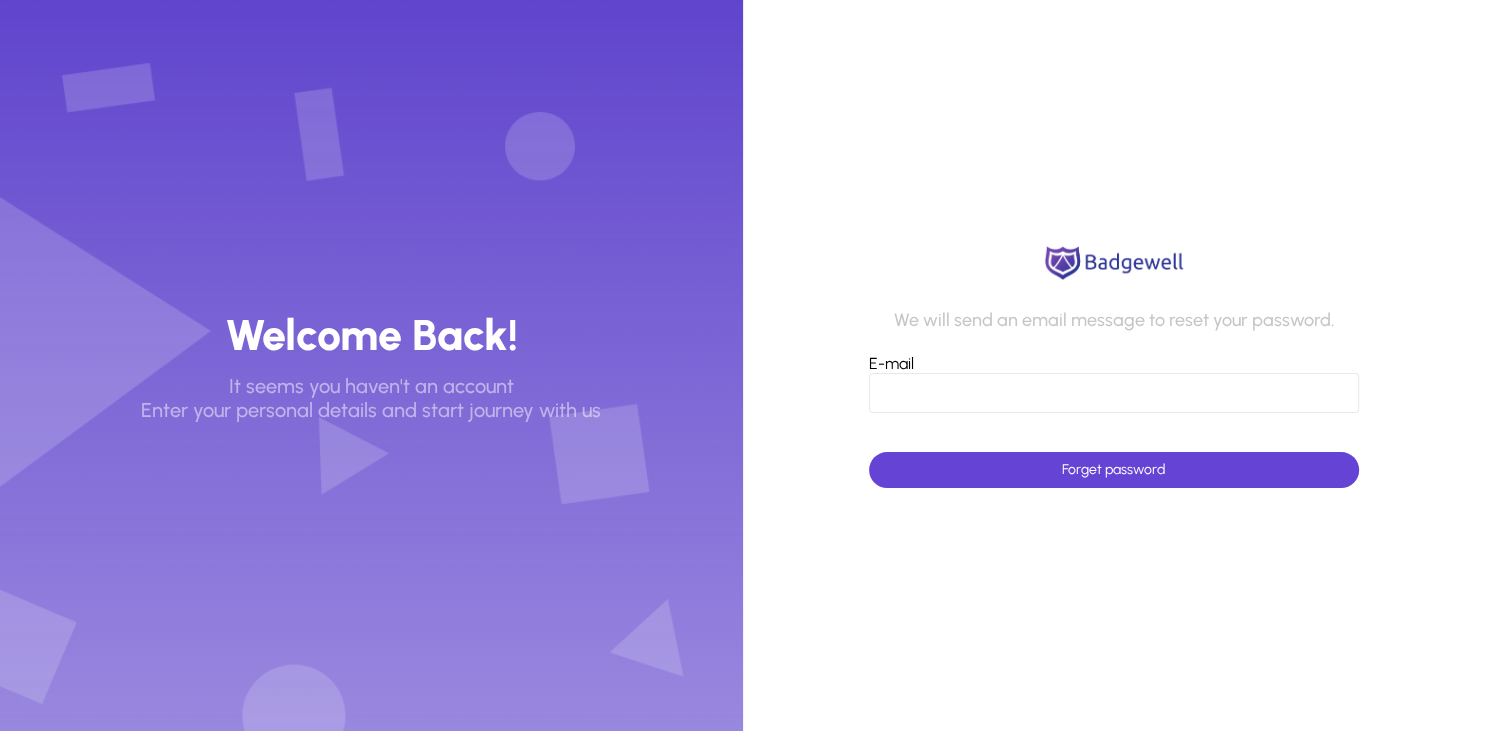 click on "E-mail" at bounding box center (1114, 393) 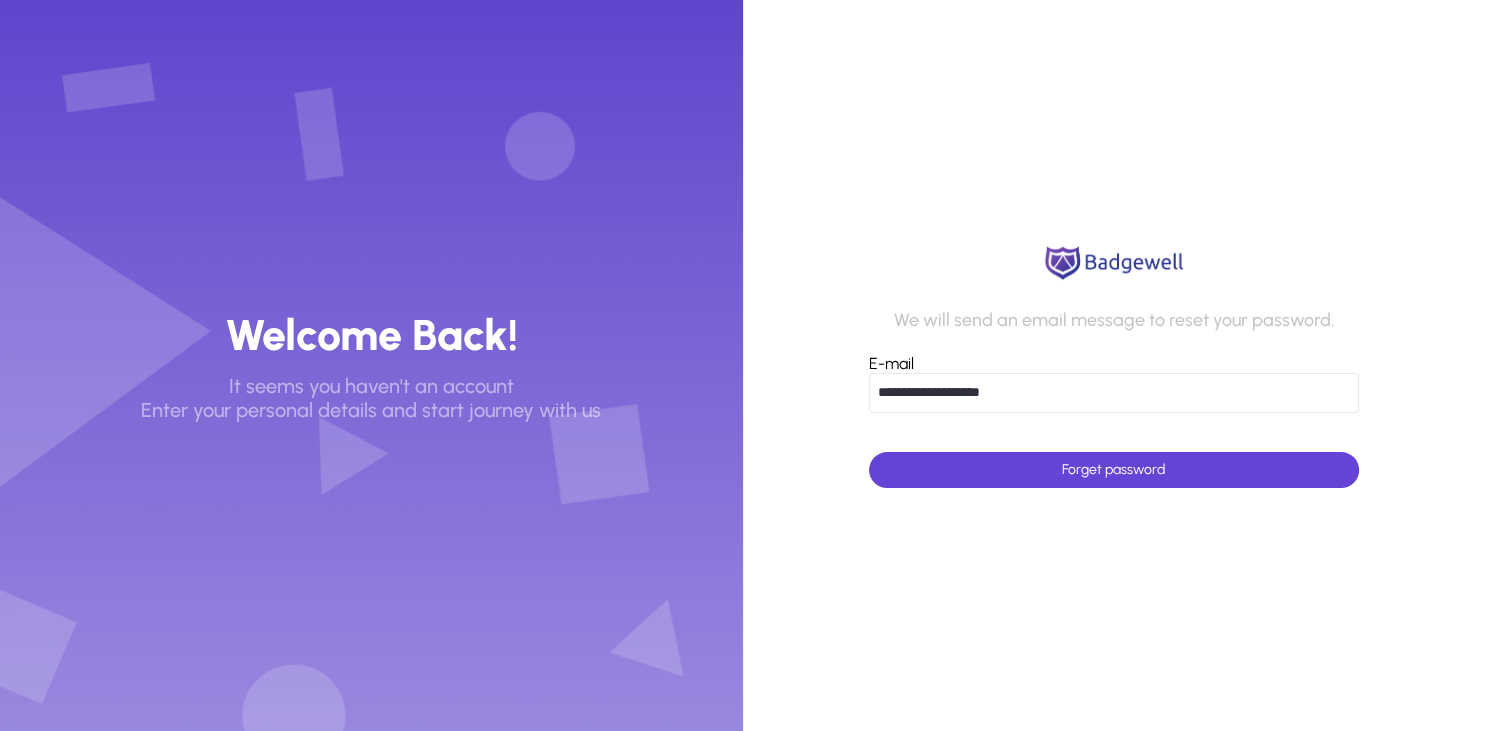 type on "**********" 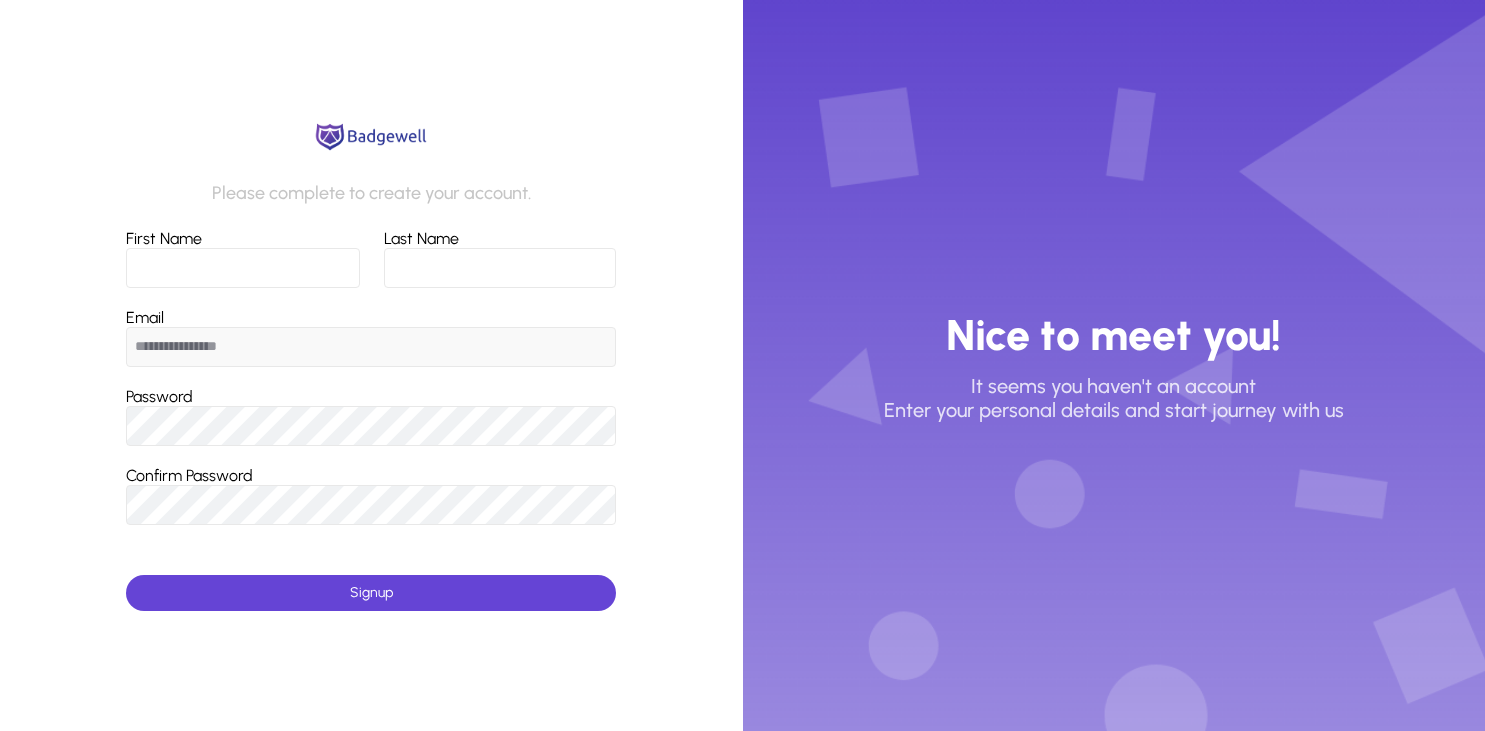 scroll, scrollTop: 0, scrollLeft: 0, axis: both 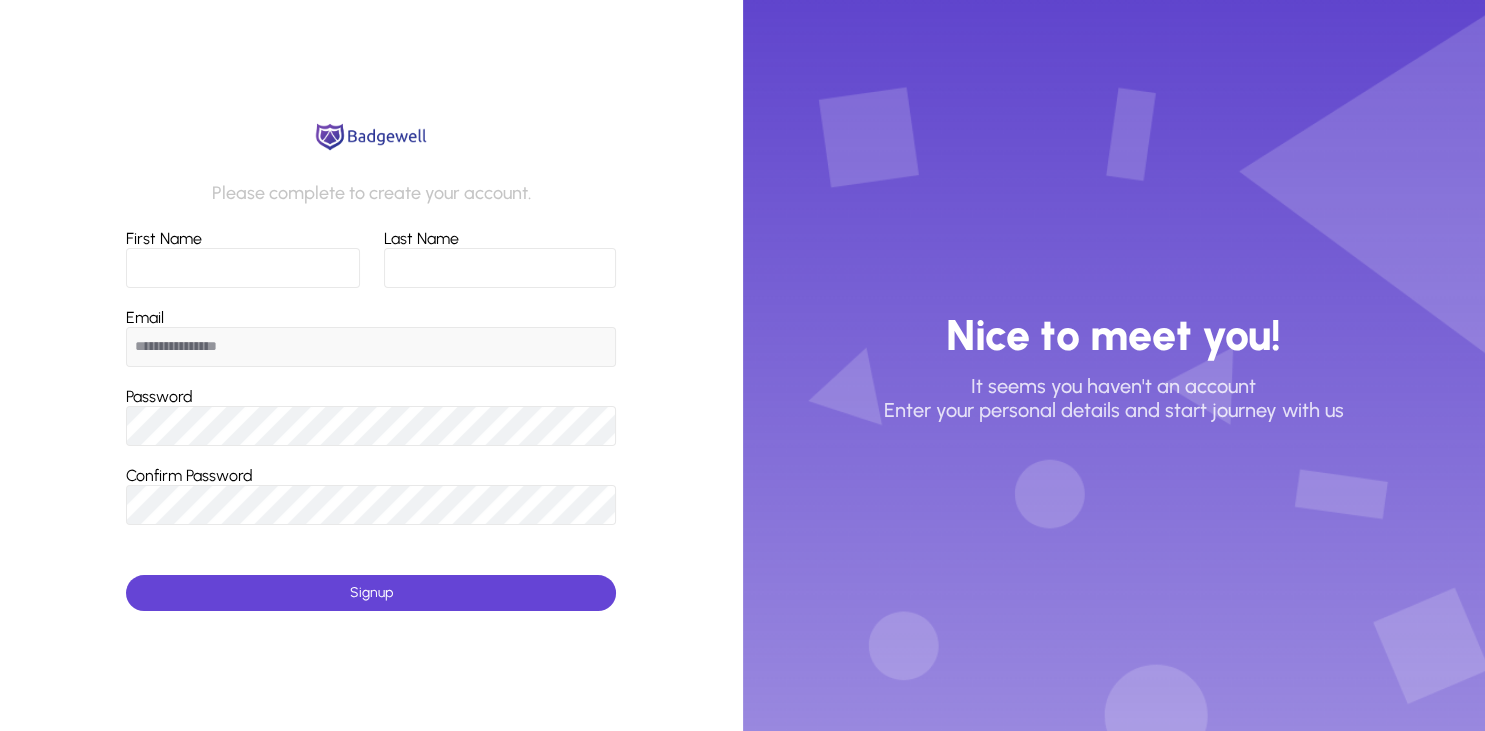 click on "First Name" at bounding box center (243, 268) 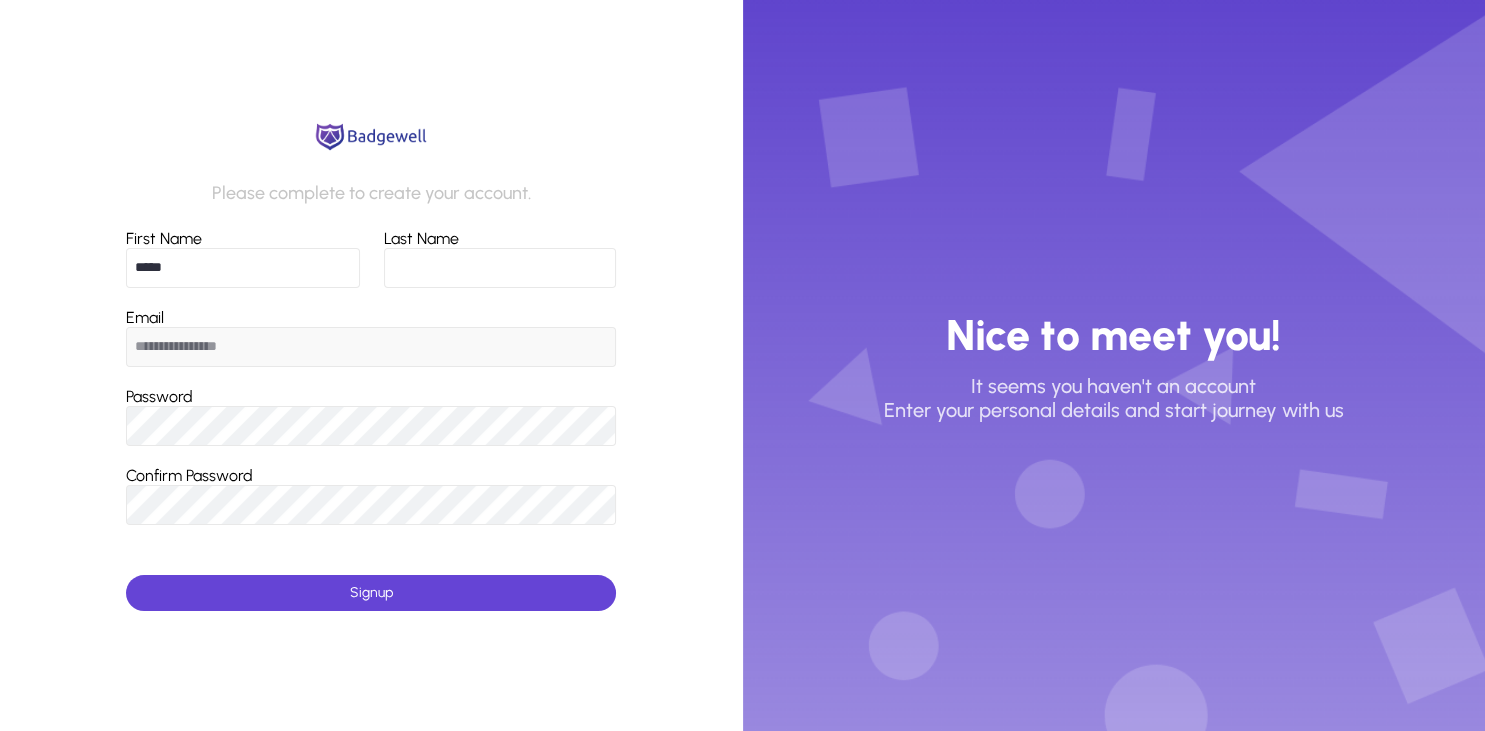 type on "*****" 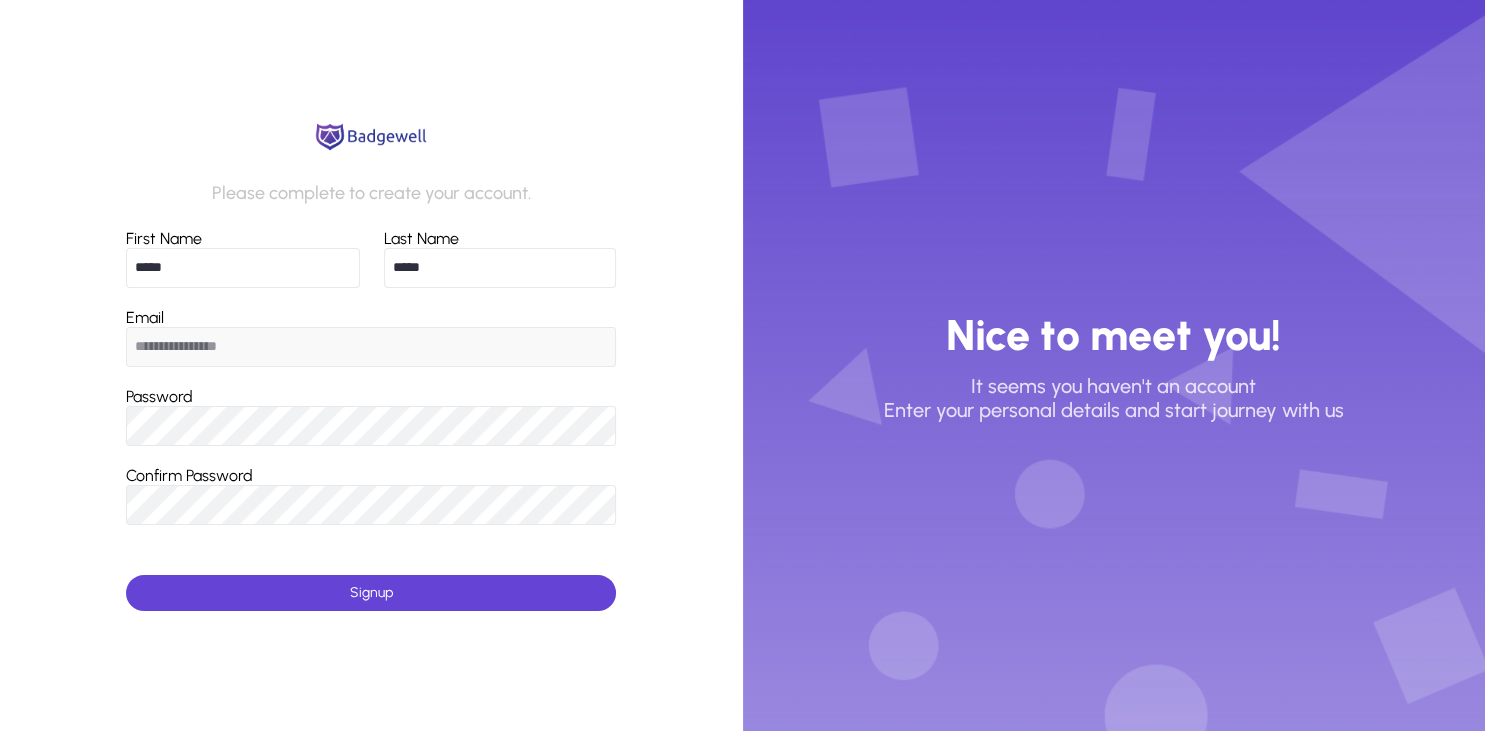 type on "*****" 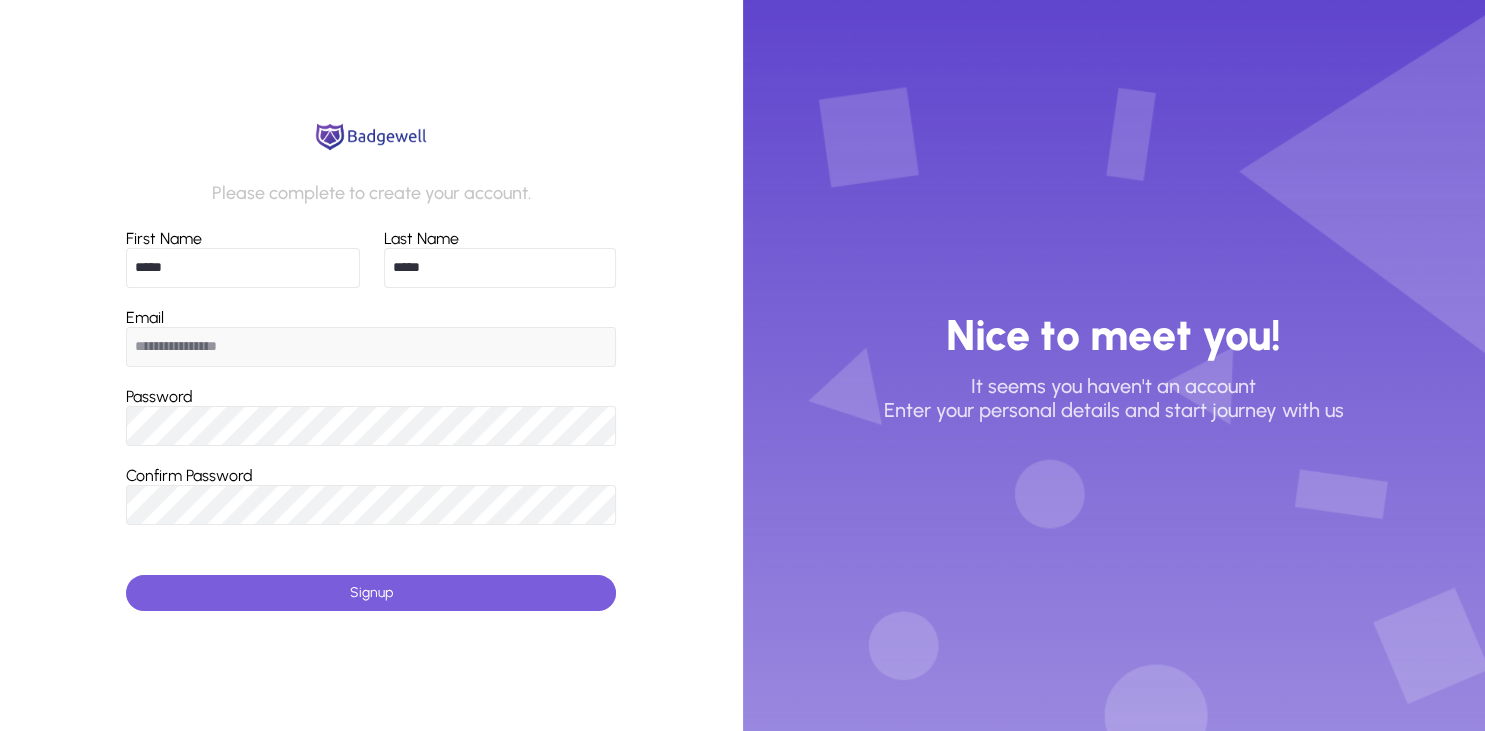 click on "Signup" 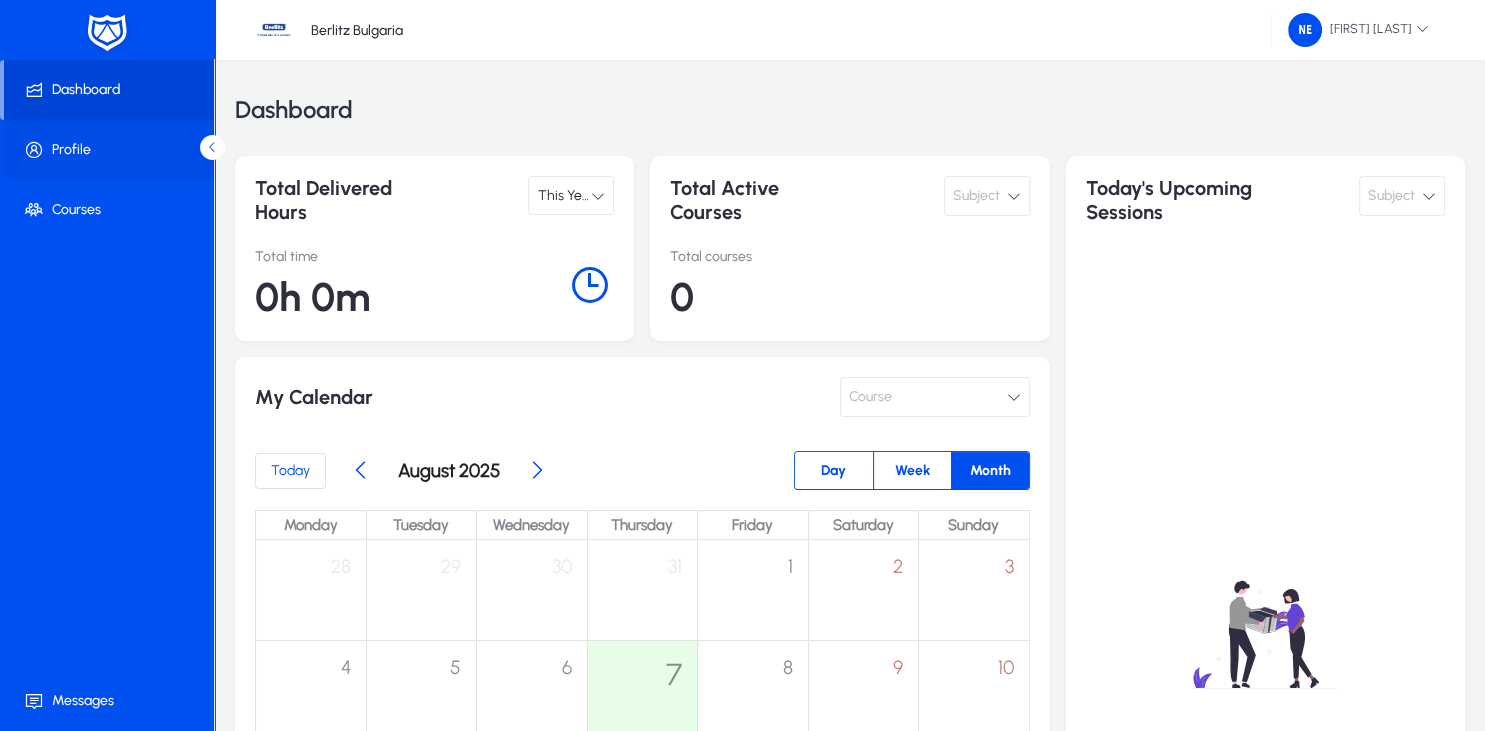 click 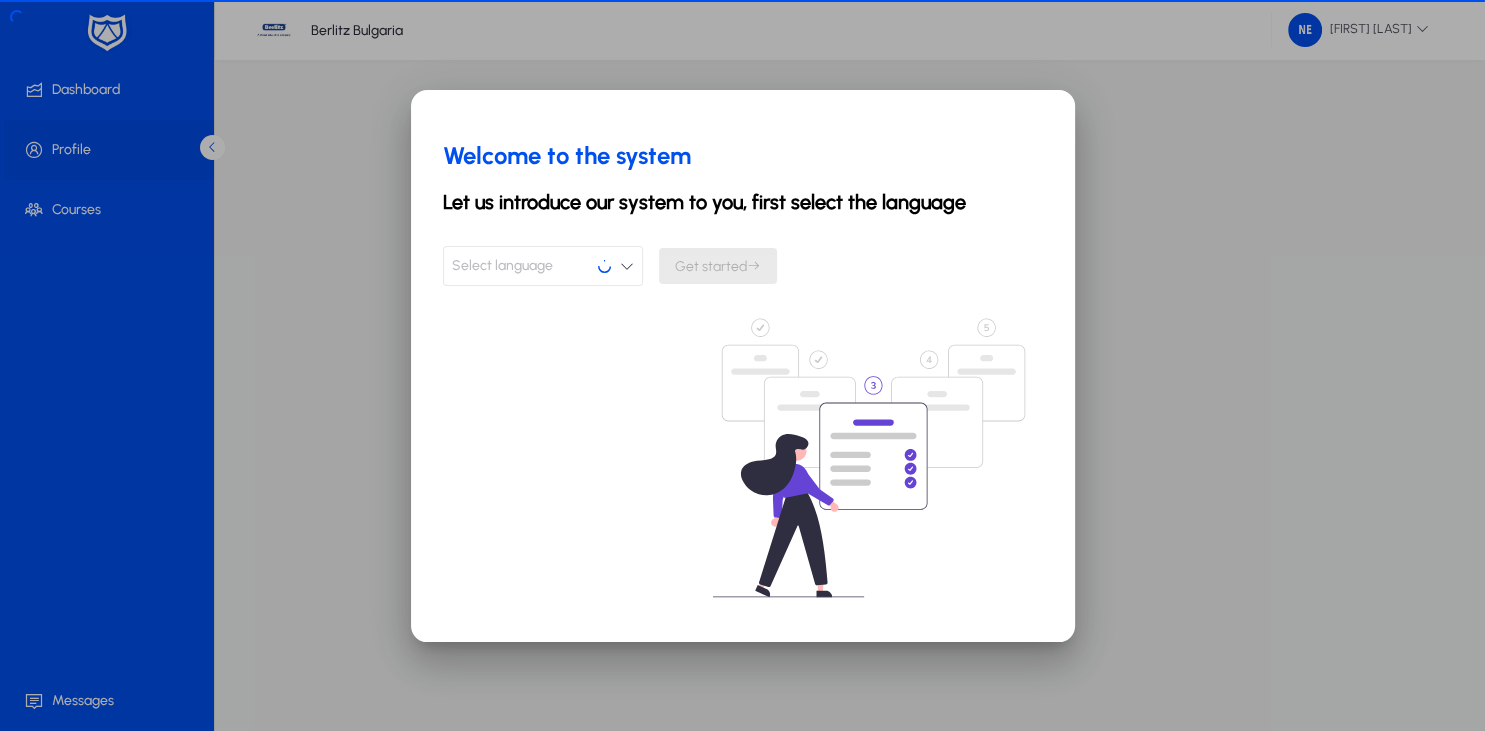 click at bounding box center (742, 365) 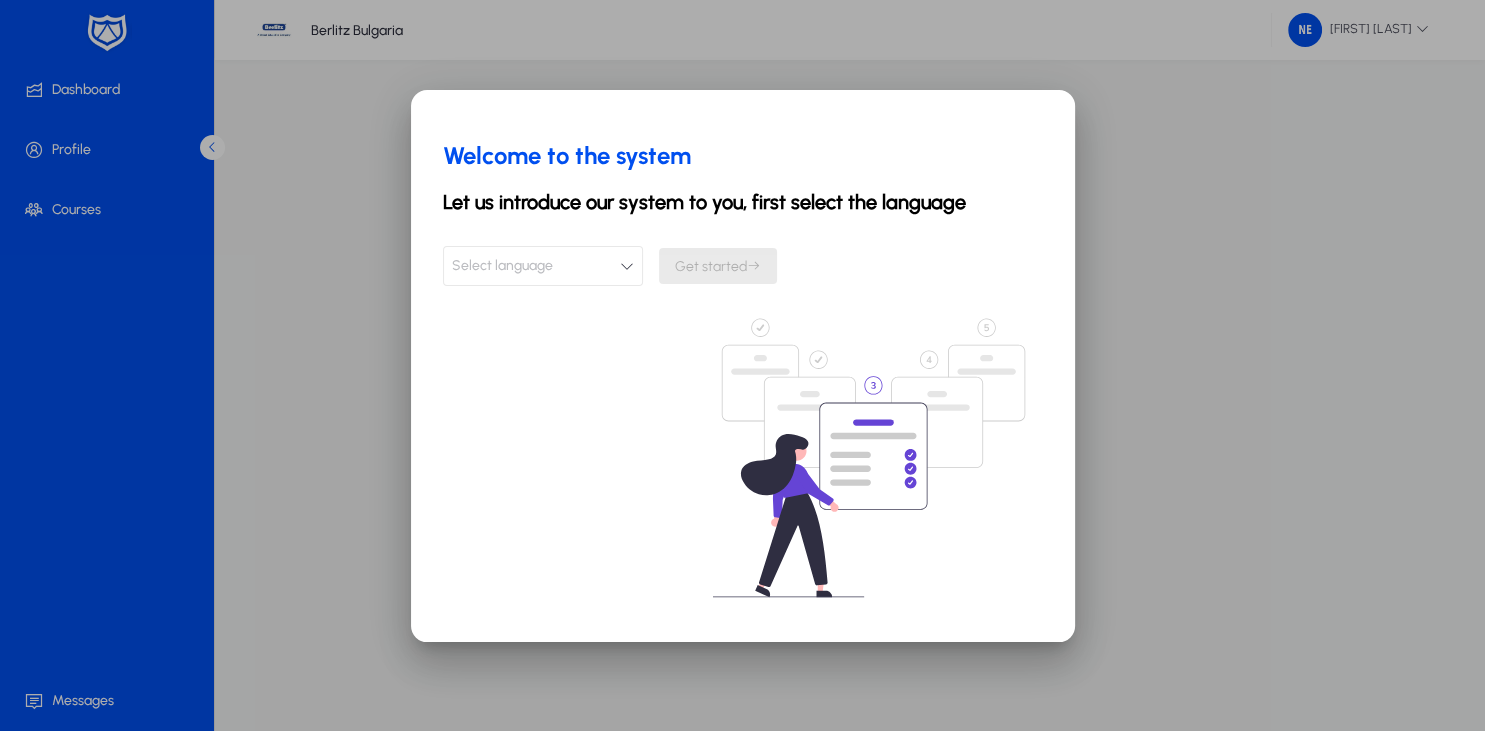 click at bounding box center [742, 365] 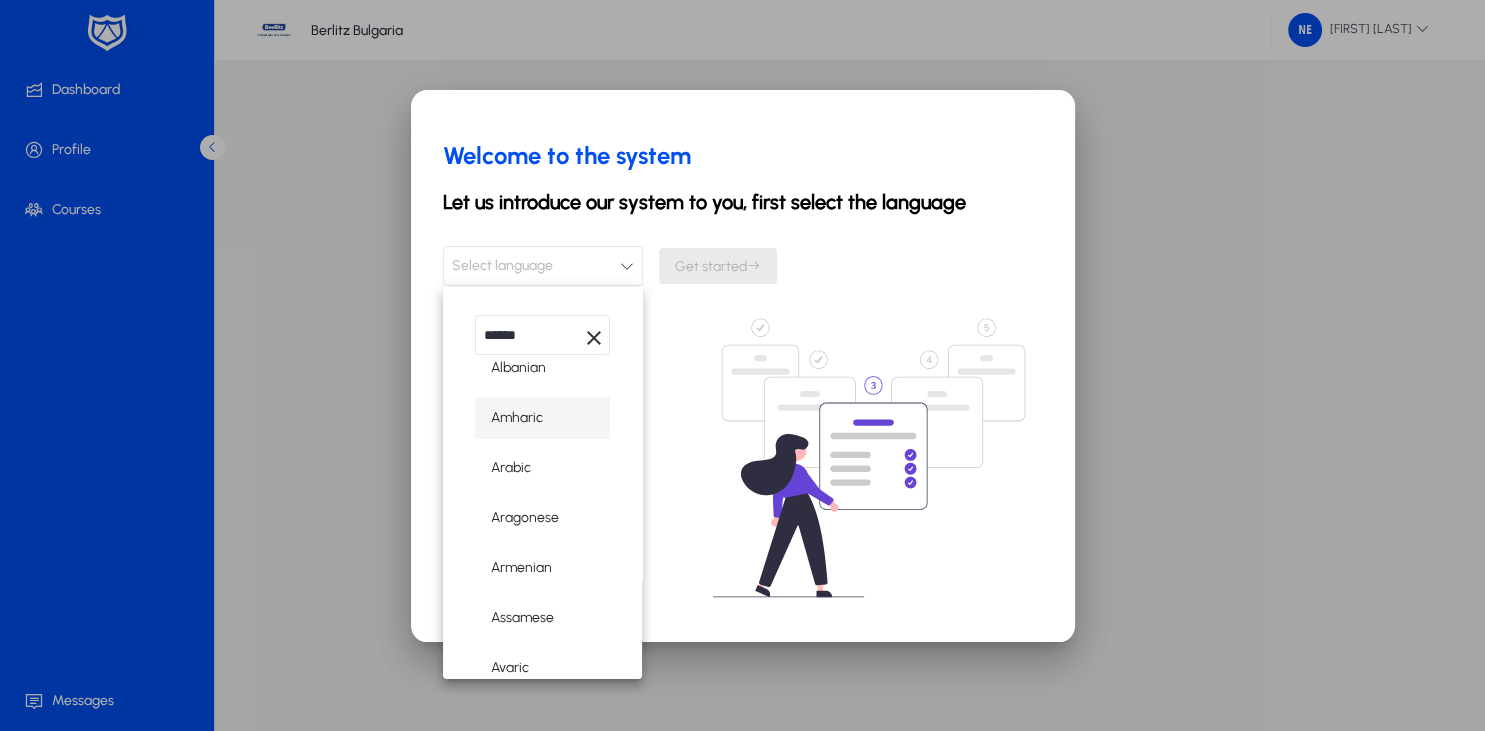 scroll, scrollTop: 0, scrollLeft: 0, axis: both 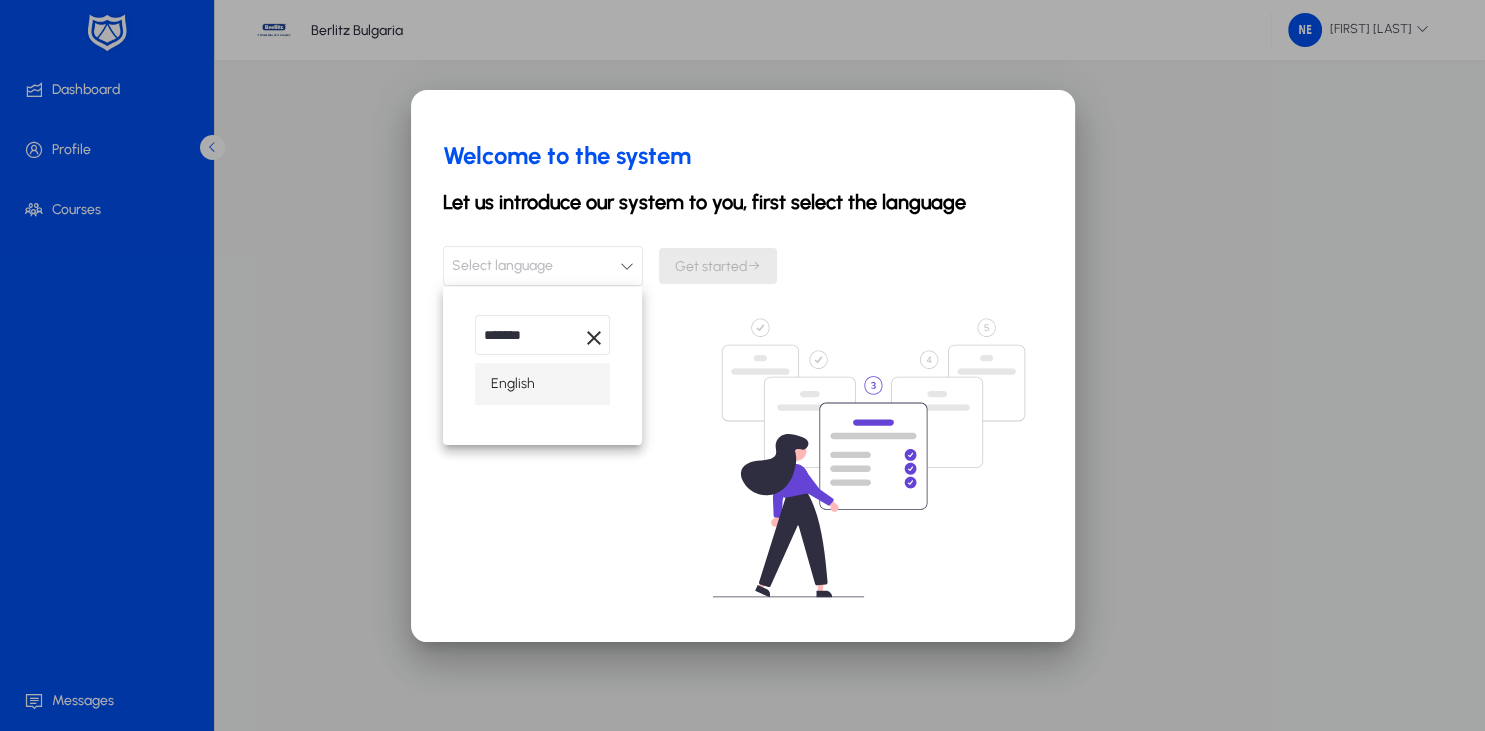 type on "*******" 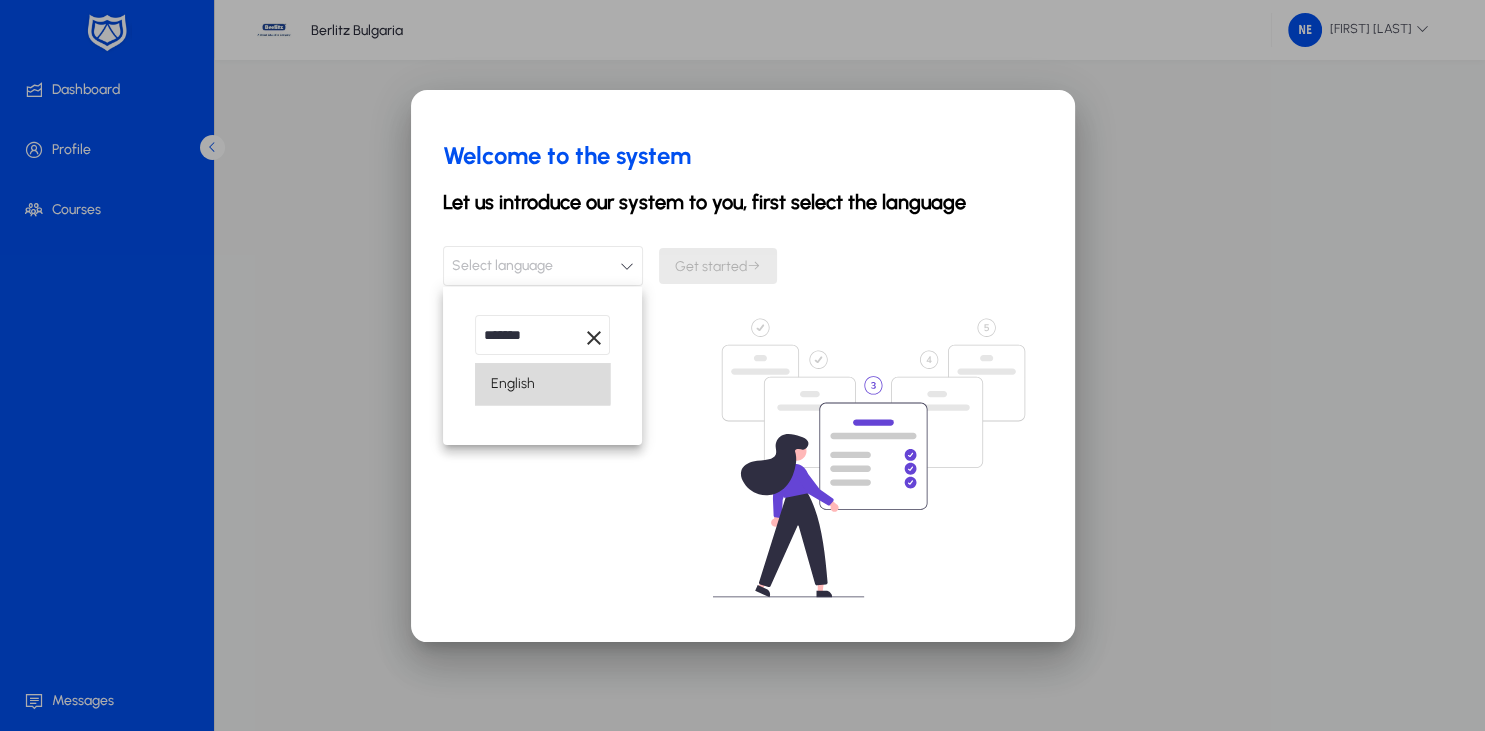 click on "English" at bounding box center [542, 384] 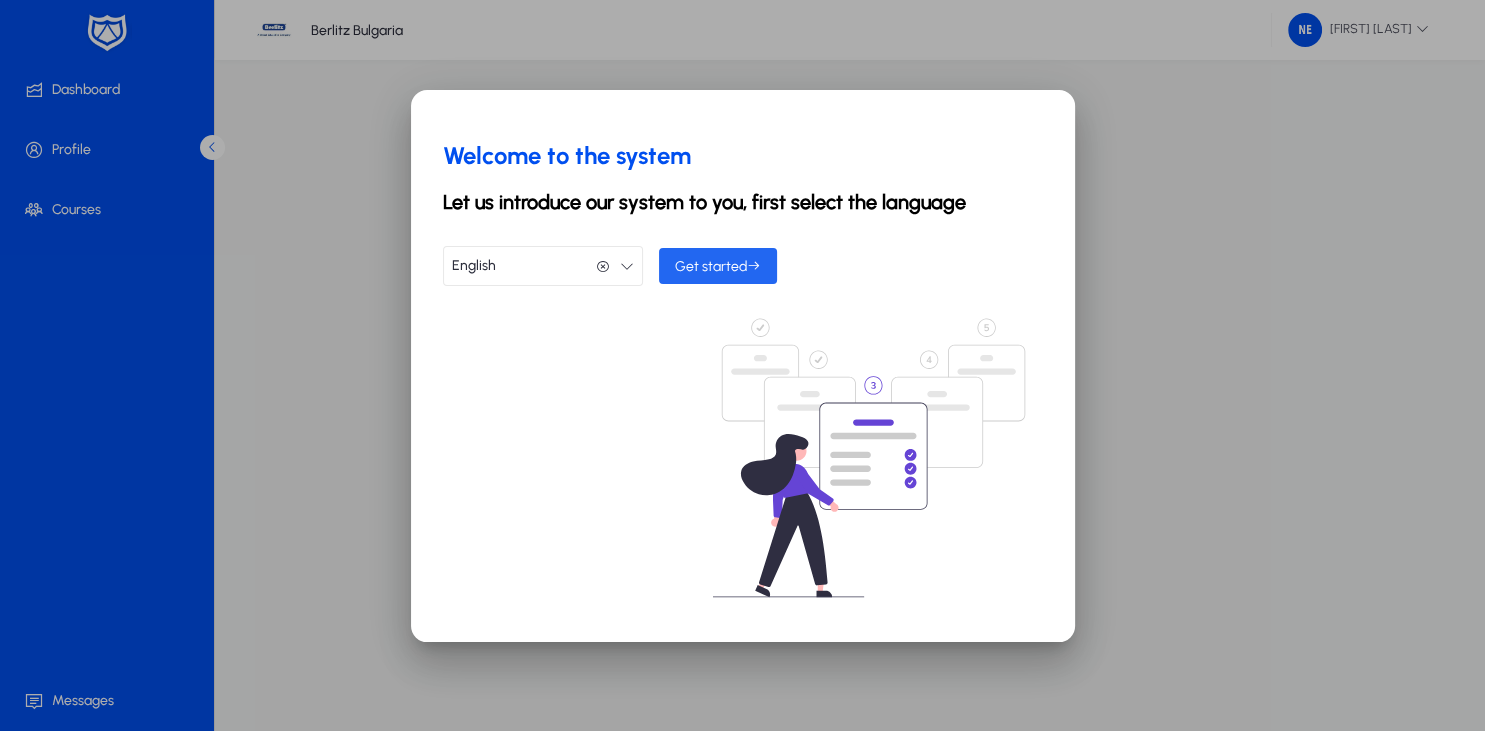 click on "Get started" at bounding box center (718, 266) 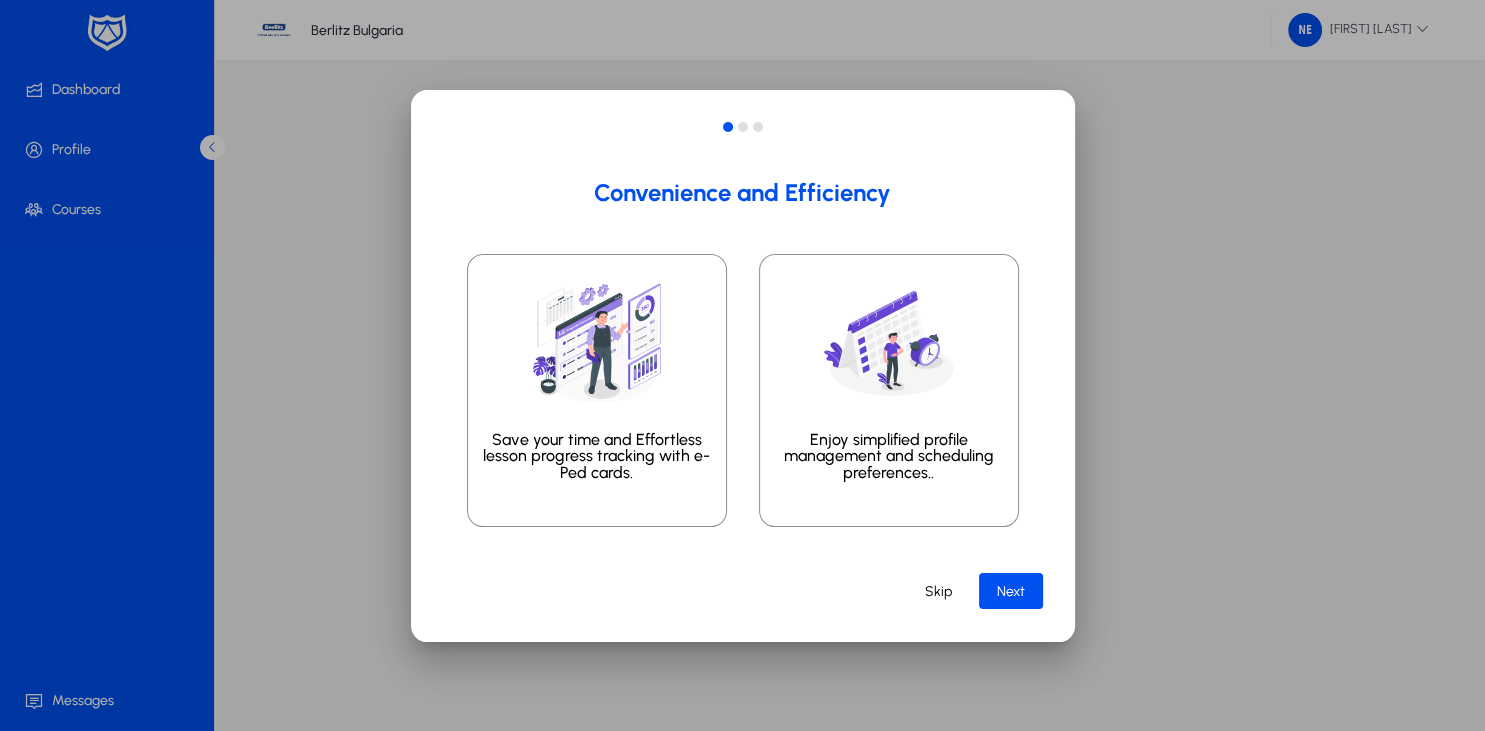 click on "Save your time and Effortless lesson progress tracking with e-Ped cards." at bounding box center (597, 390) 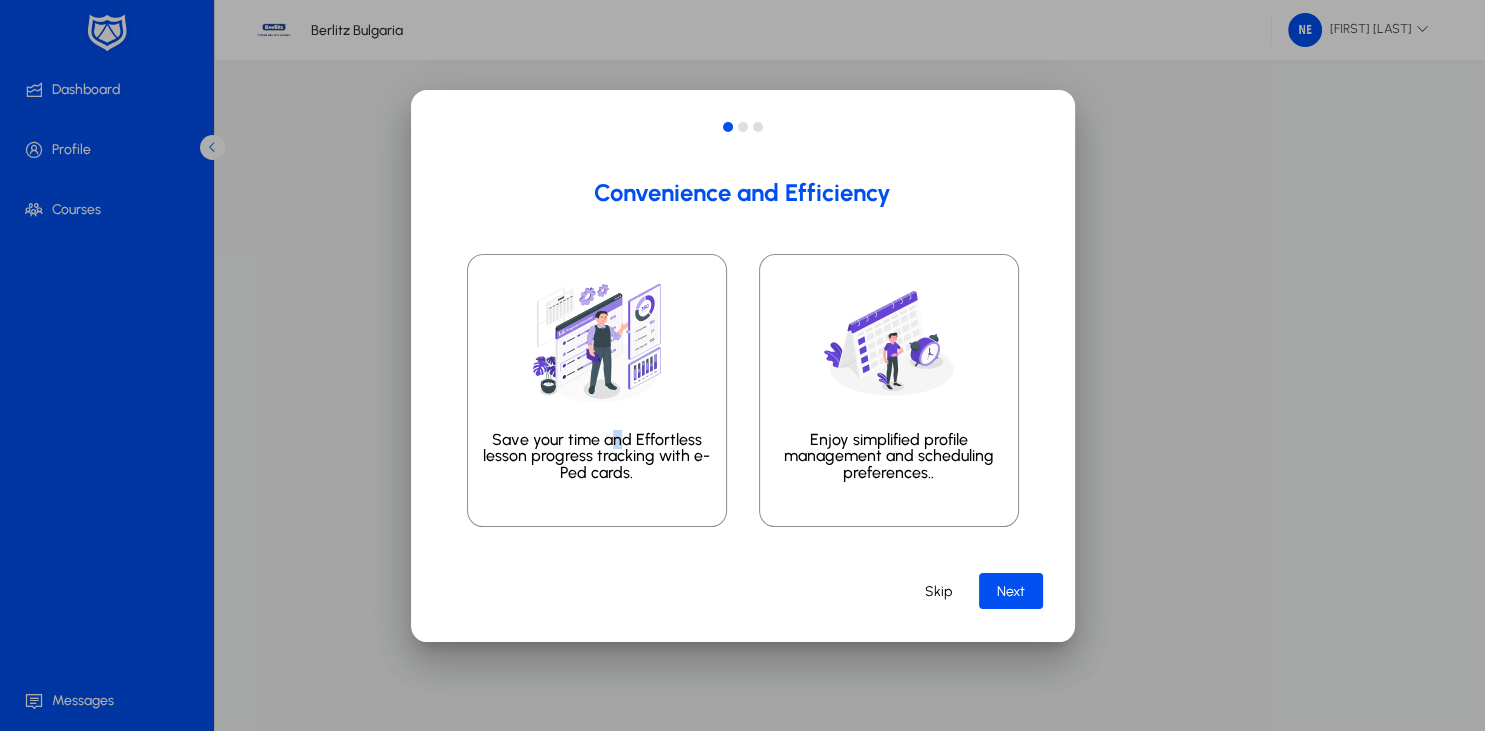 click on "Save your time and Effortless lesson progress tracking with e-Ped cards." at bounding box center (597, 390) 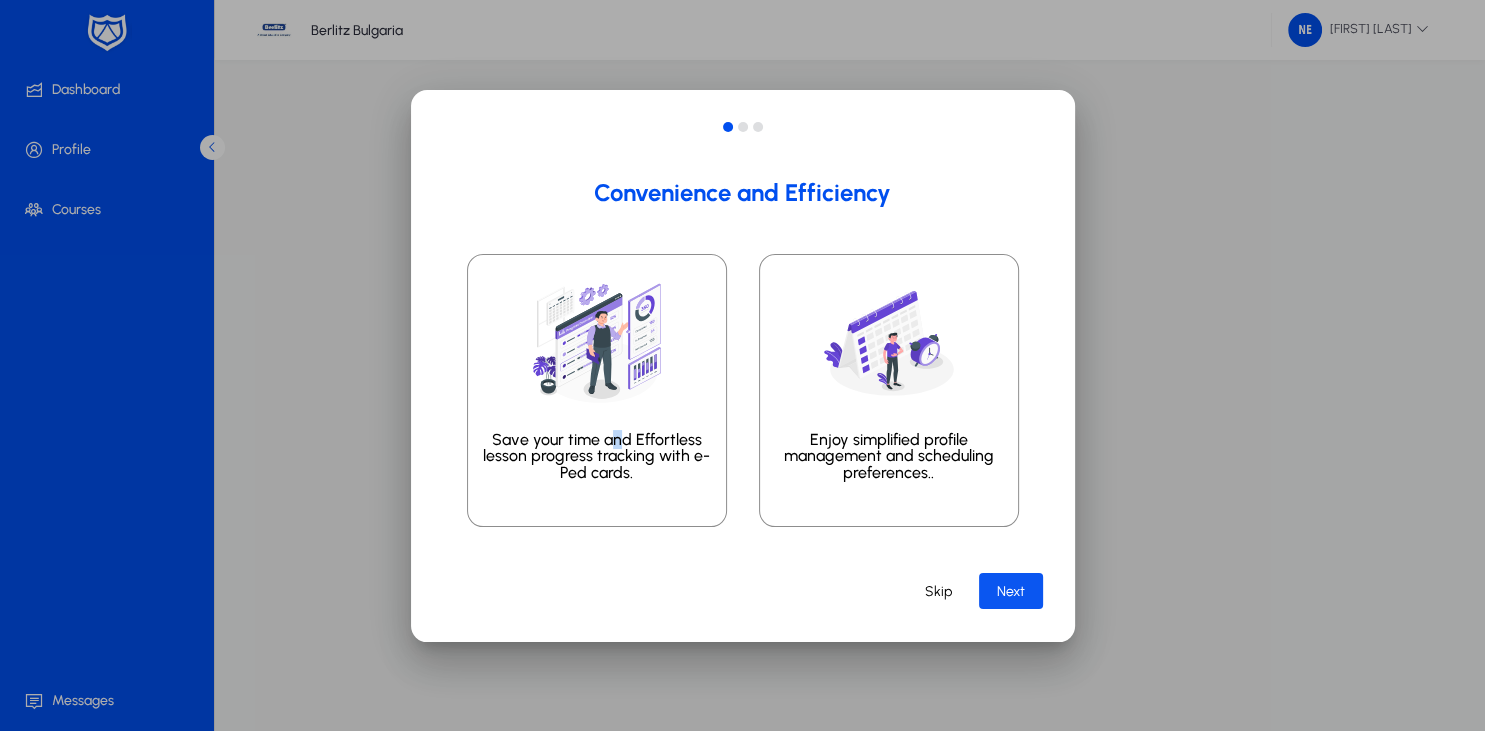 click on "Next" at bounding box center [1011, 591] 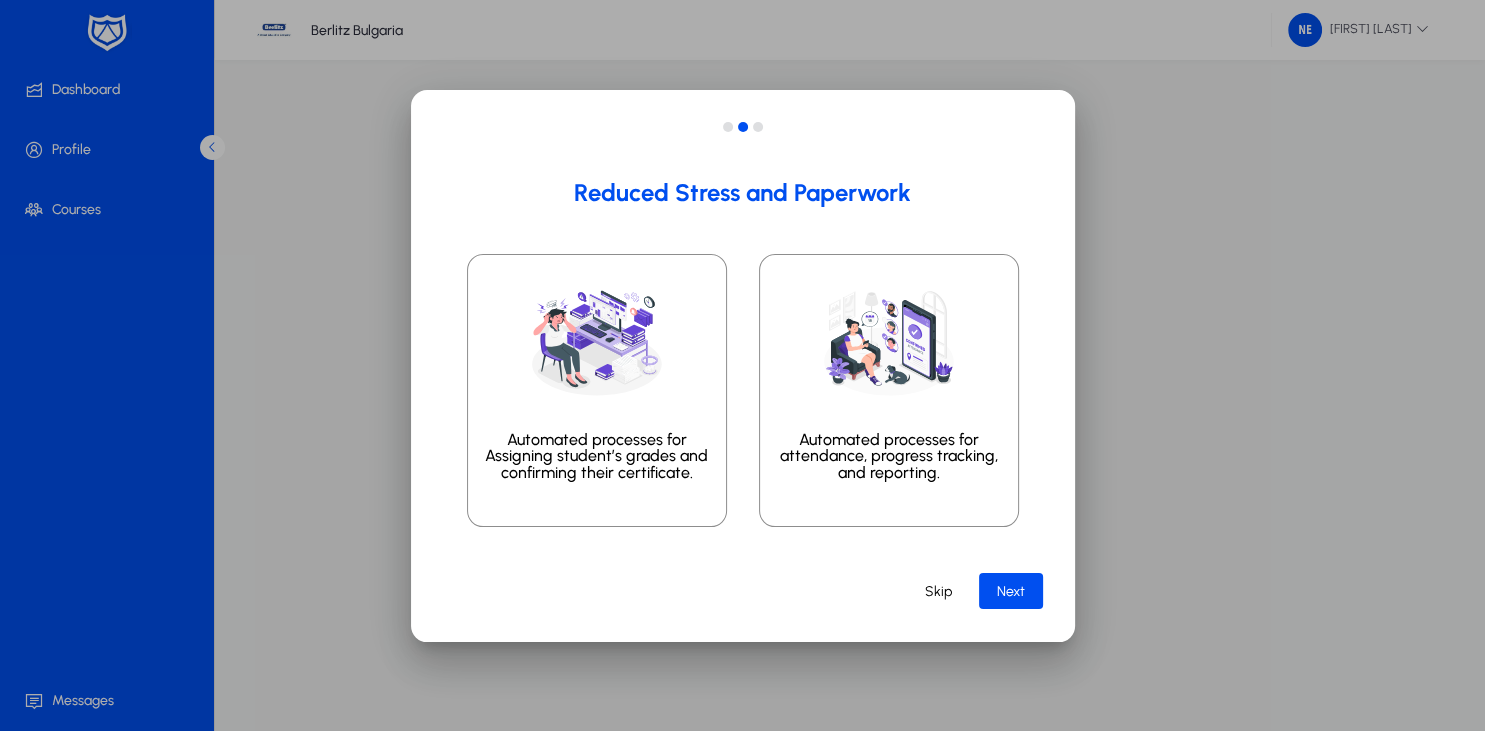 click on "Automated processes for Assigning student’s grades and confirming their certificate." at bounding box center (597, 457) 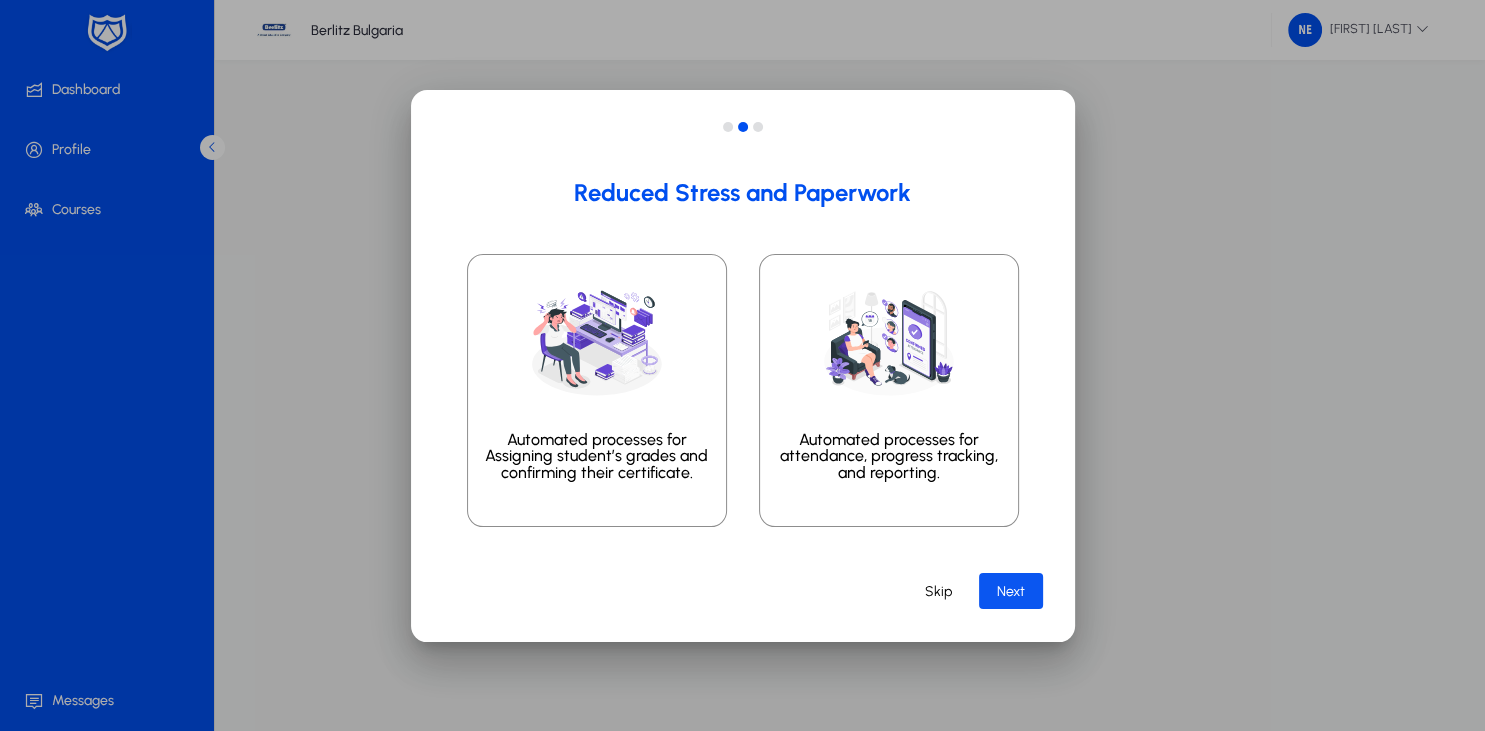 click on "Next" at bounding box center [1011, 591] 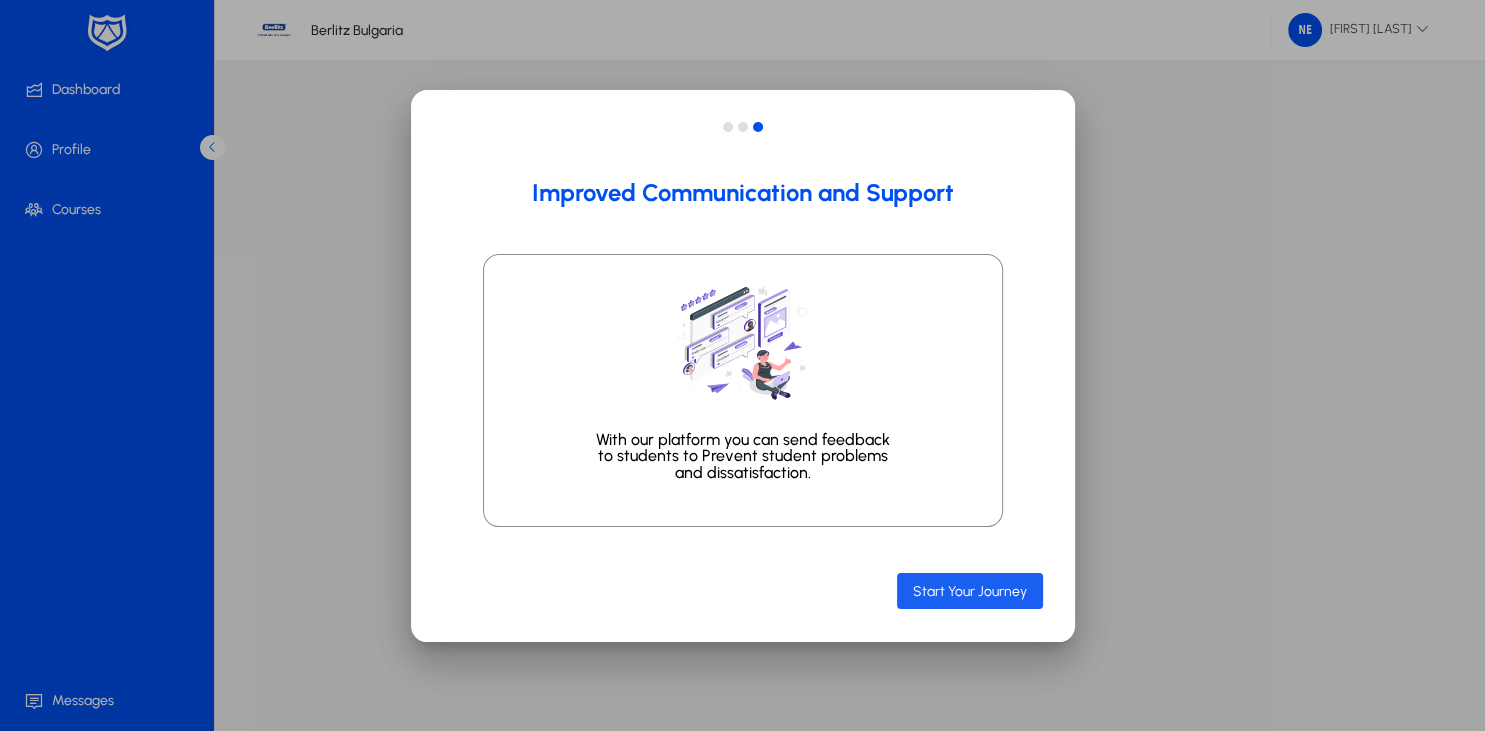 click on "Start Your Journey" at bounding box center [970, 591] 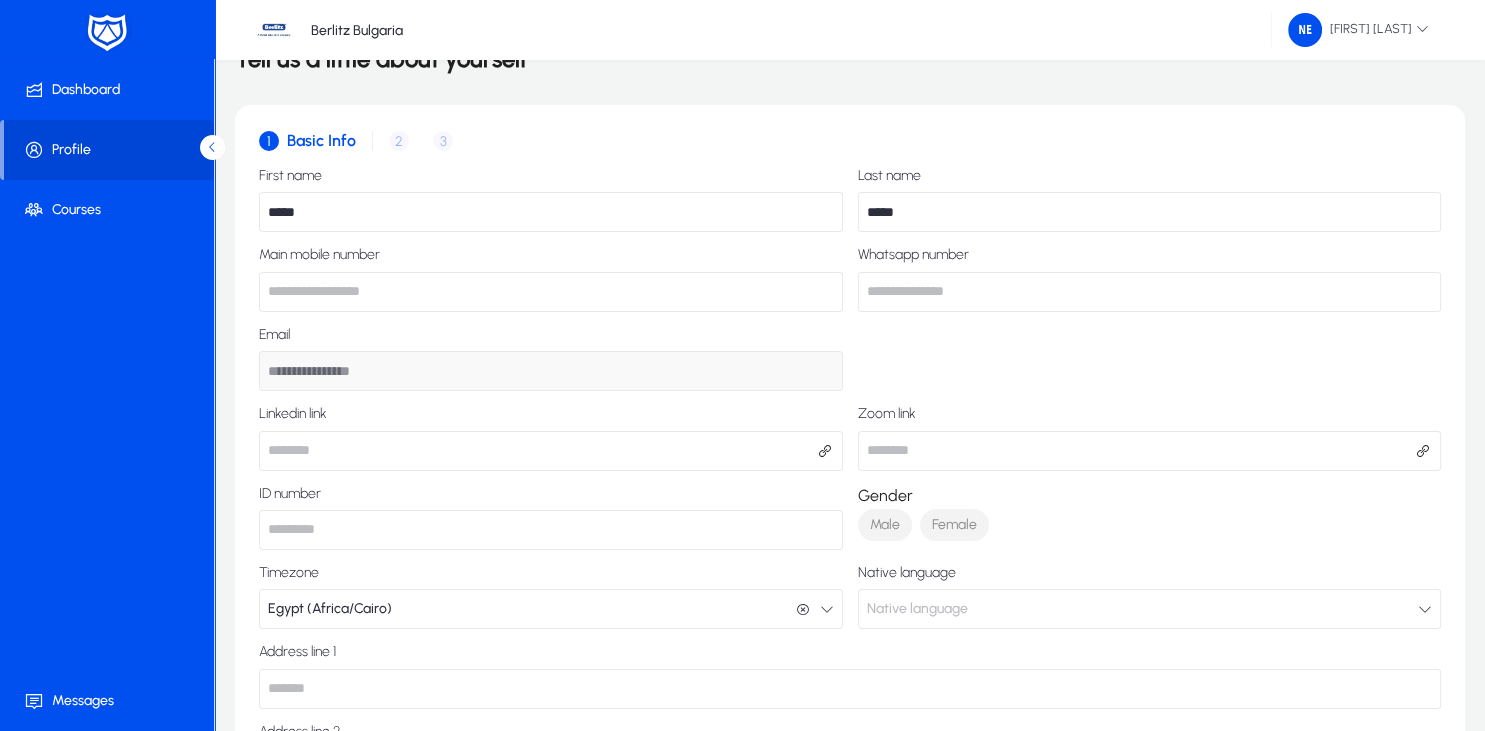 scroll, scrollTop: 469, scrollLeft: 0, axis: vertical 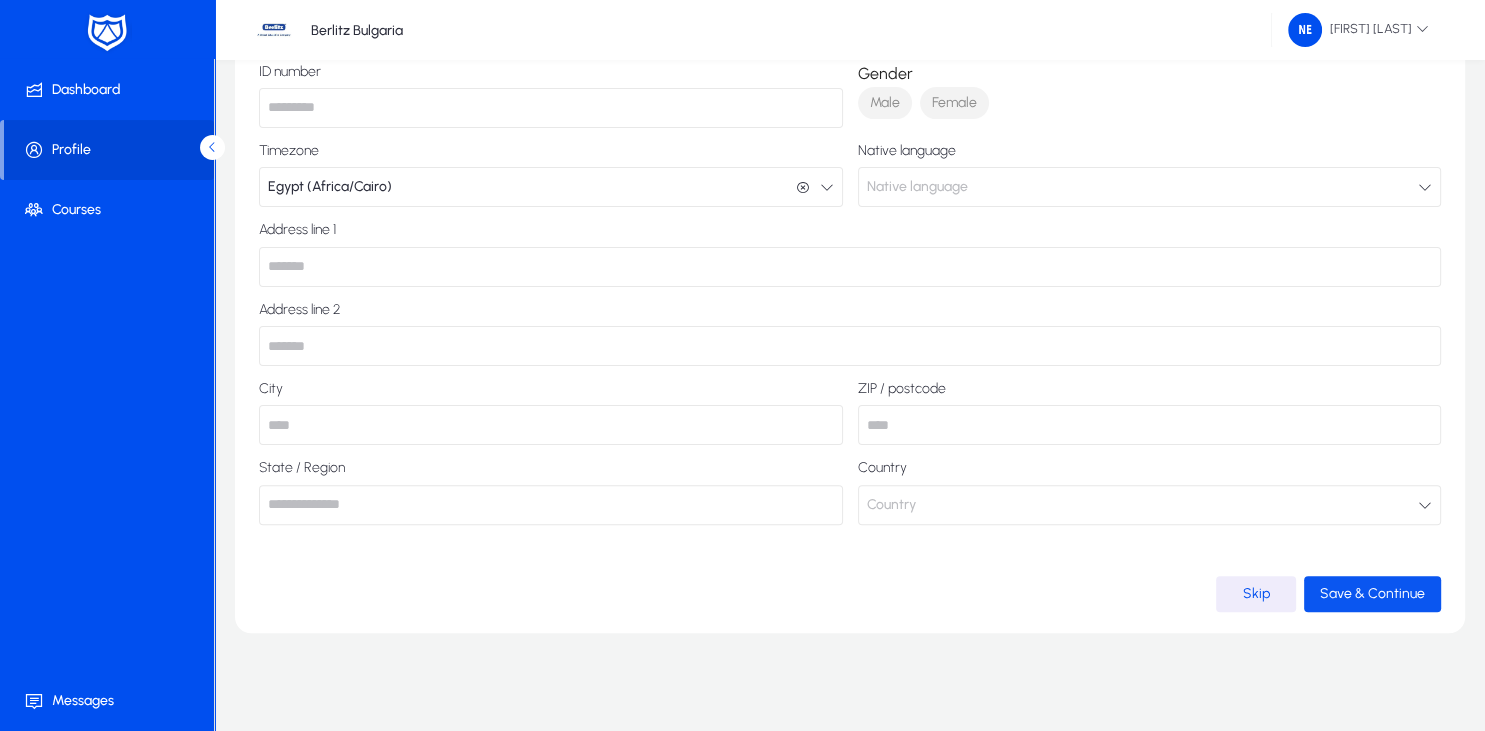 click 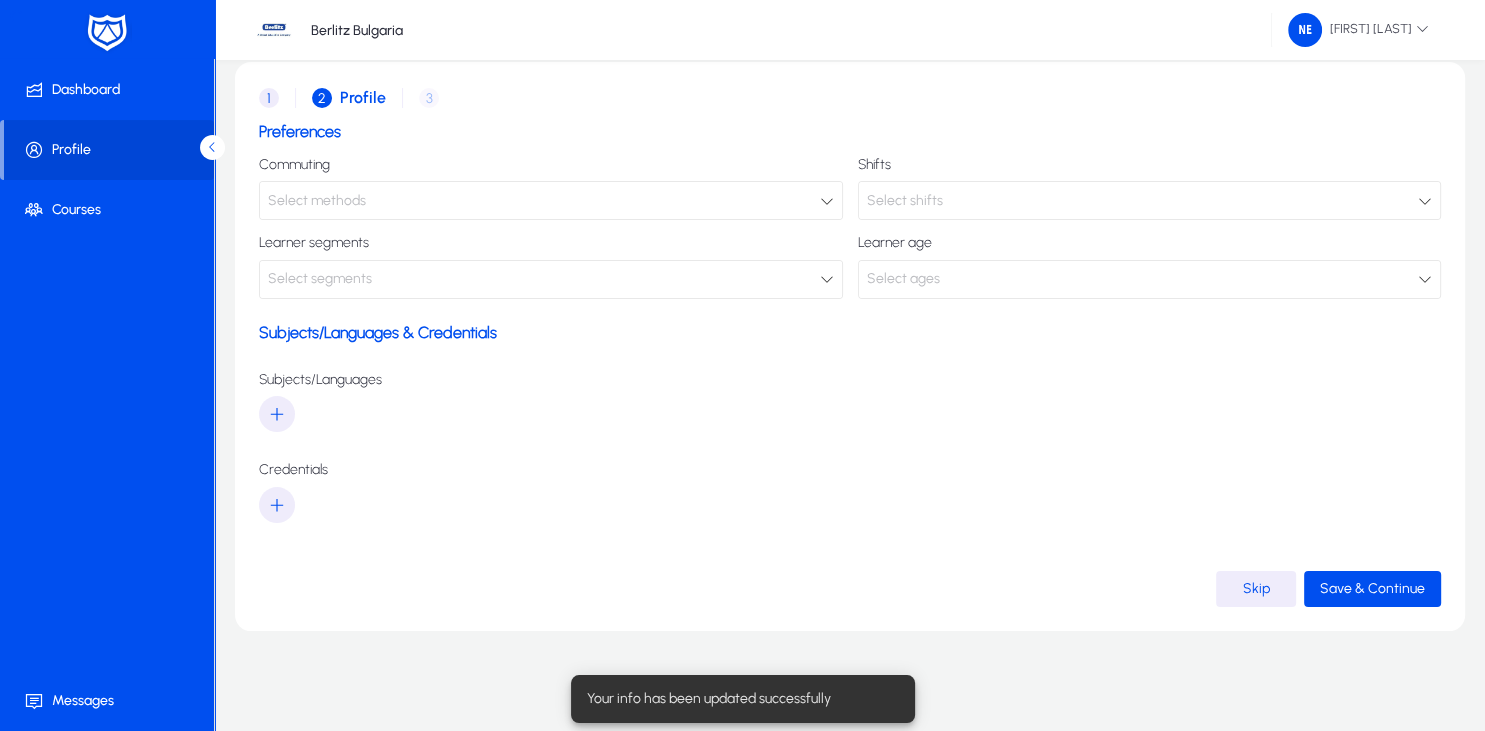 scroll, scrollTop: 88, scrollLeft: 0, axis: vertical 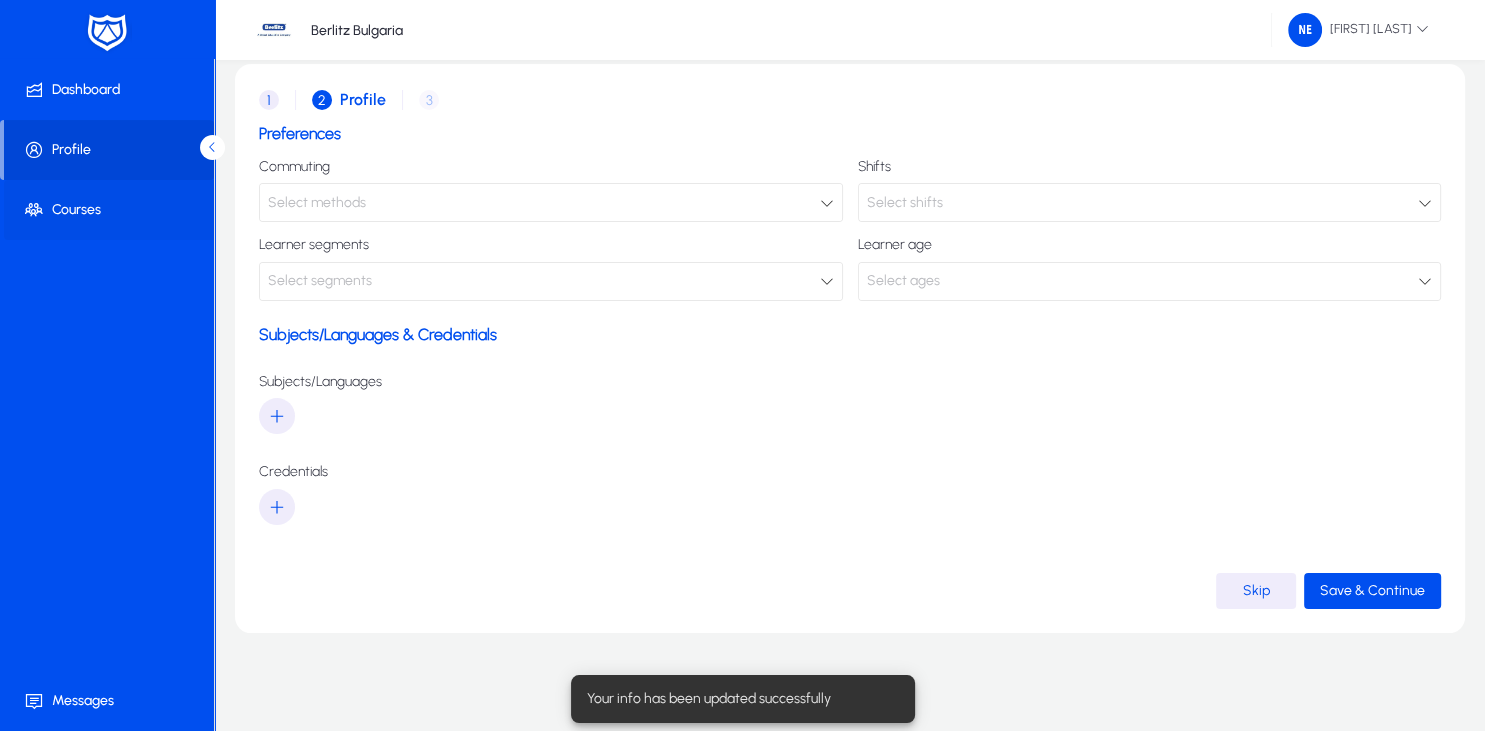 click 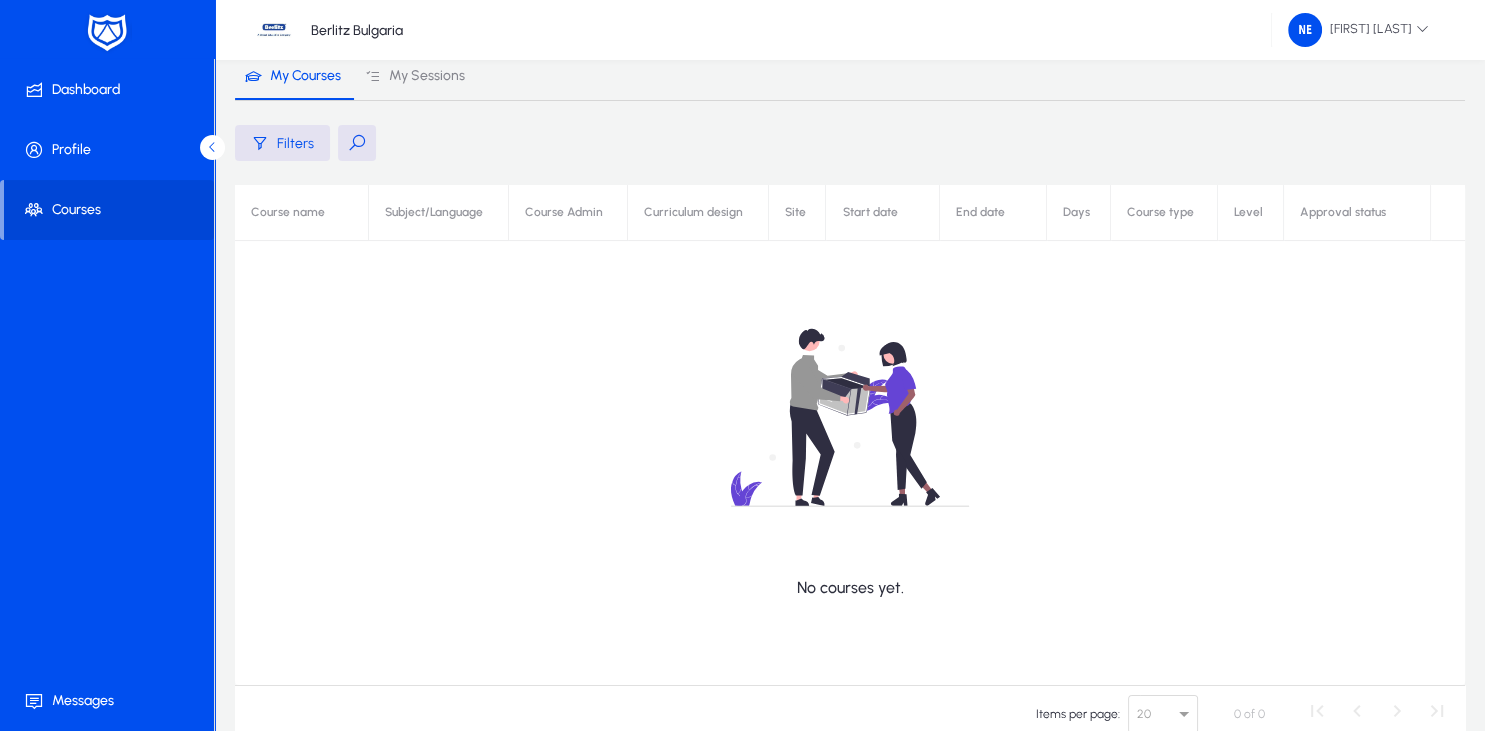 click on "My Sessions" at bounding box center [427, 76] 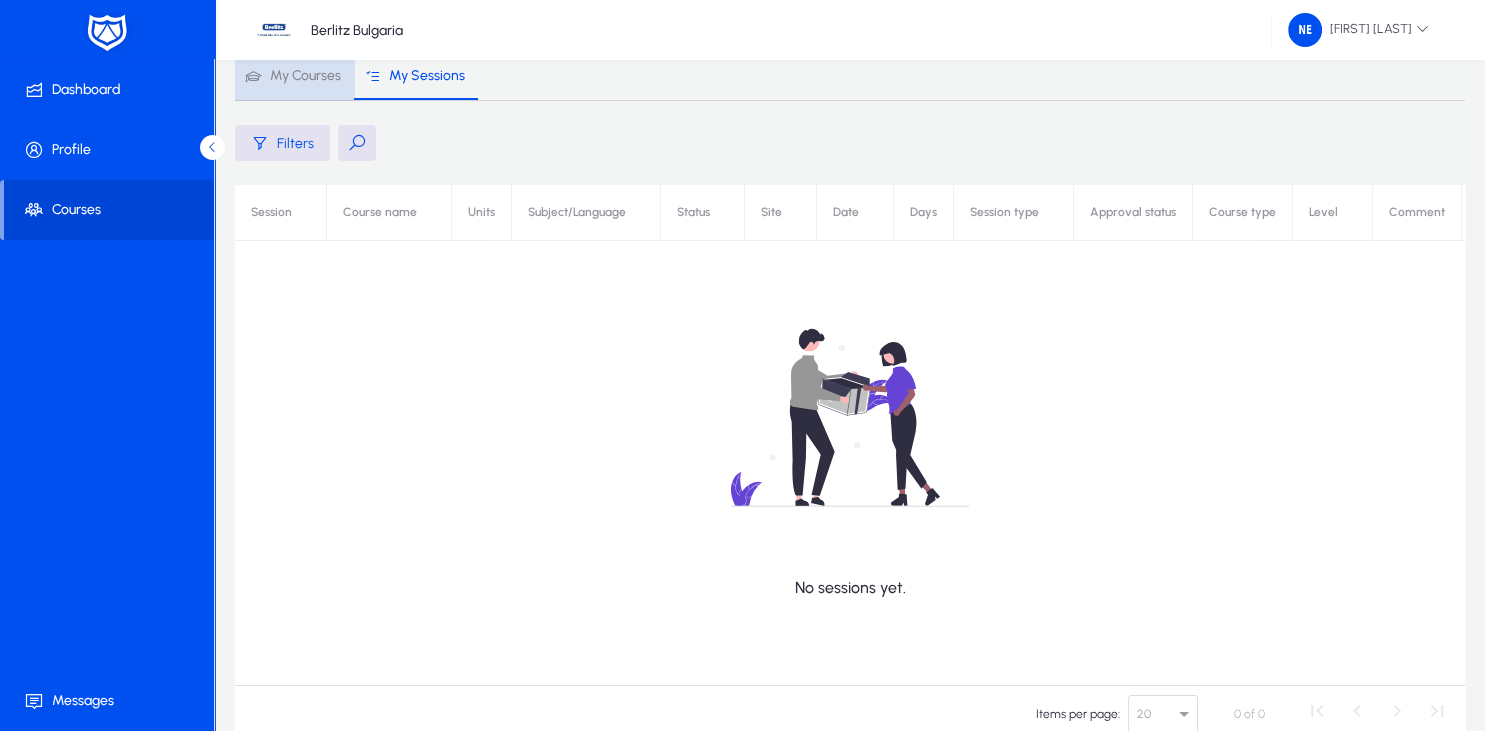 click on "My Courses" at bounding box center (293, 76) 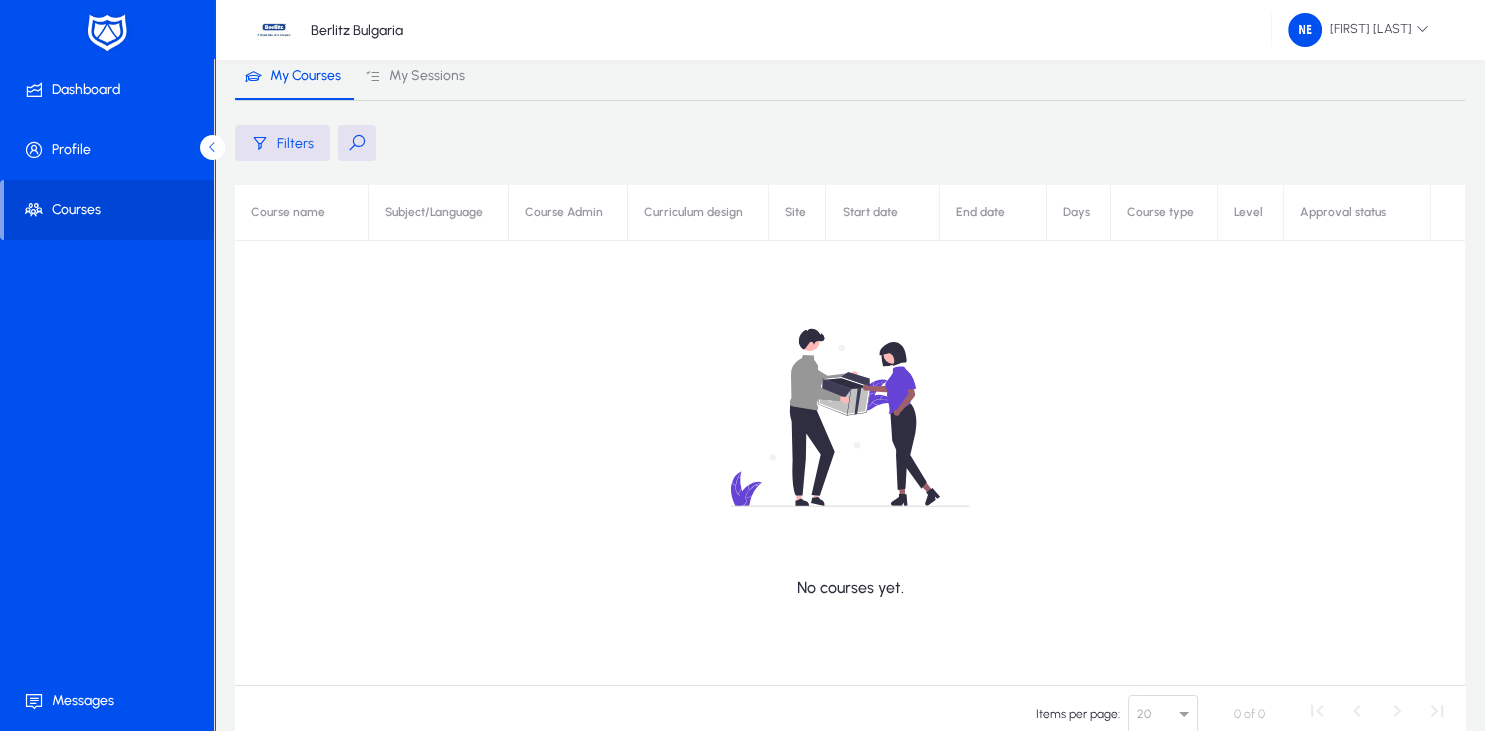 click on "My Sessions" at bounding box center [414, 76] 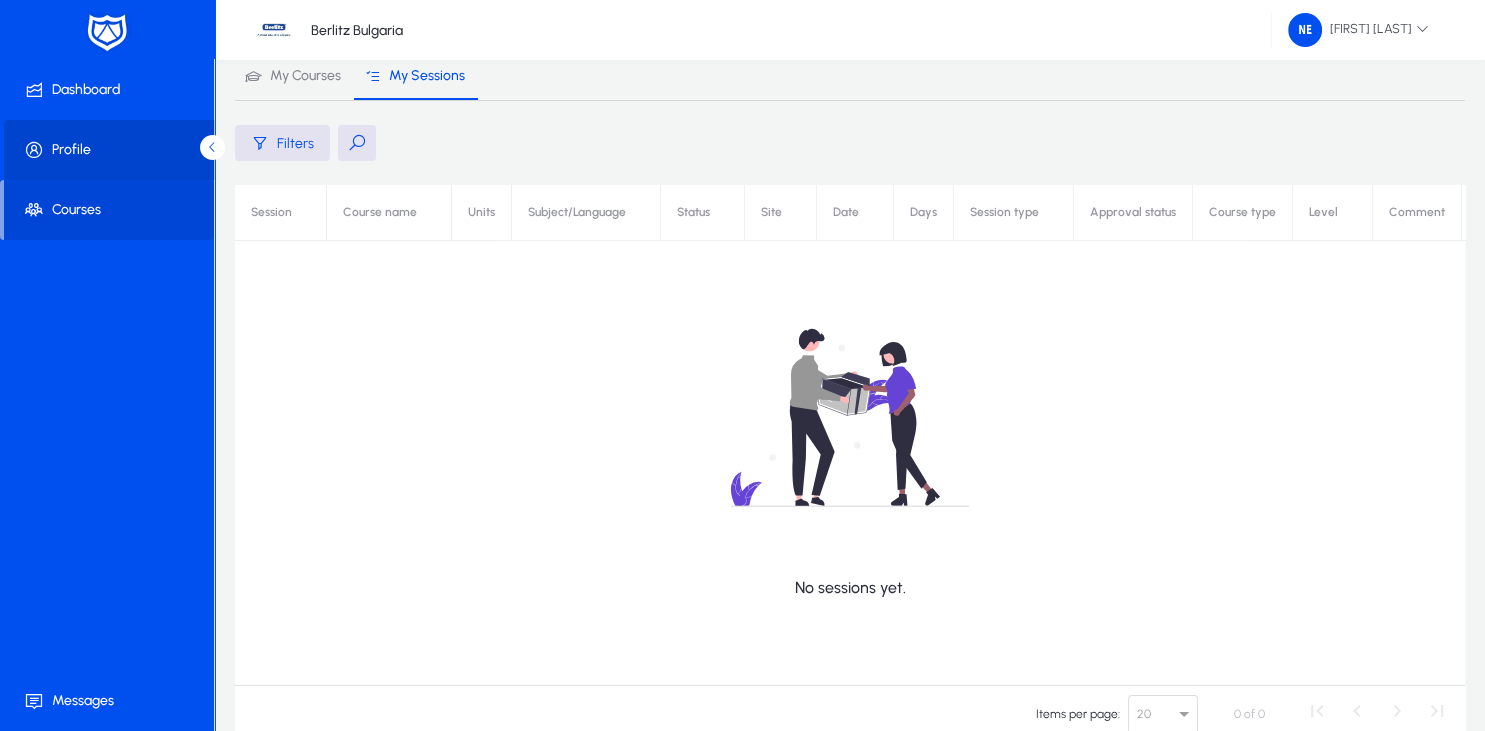click on "Profile" 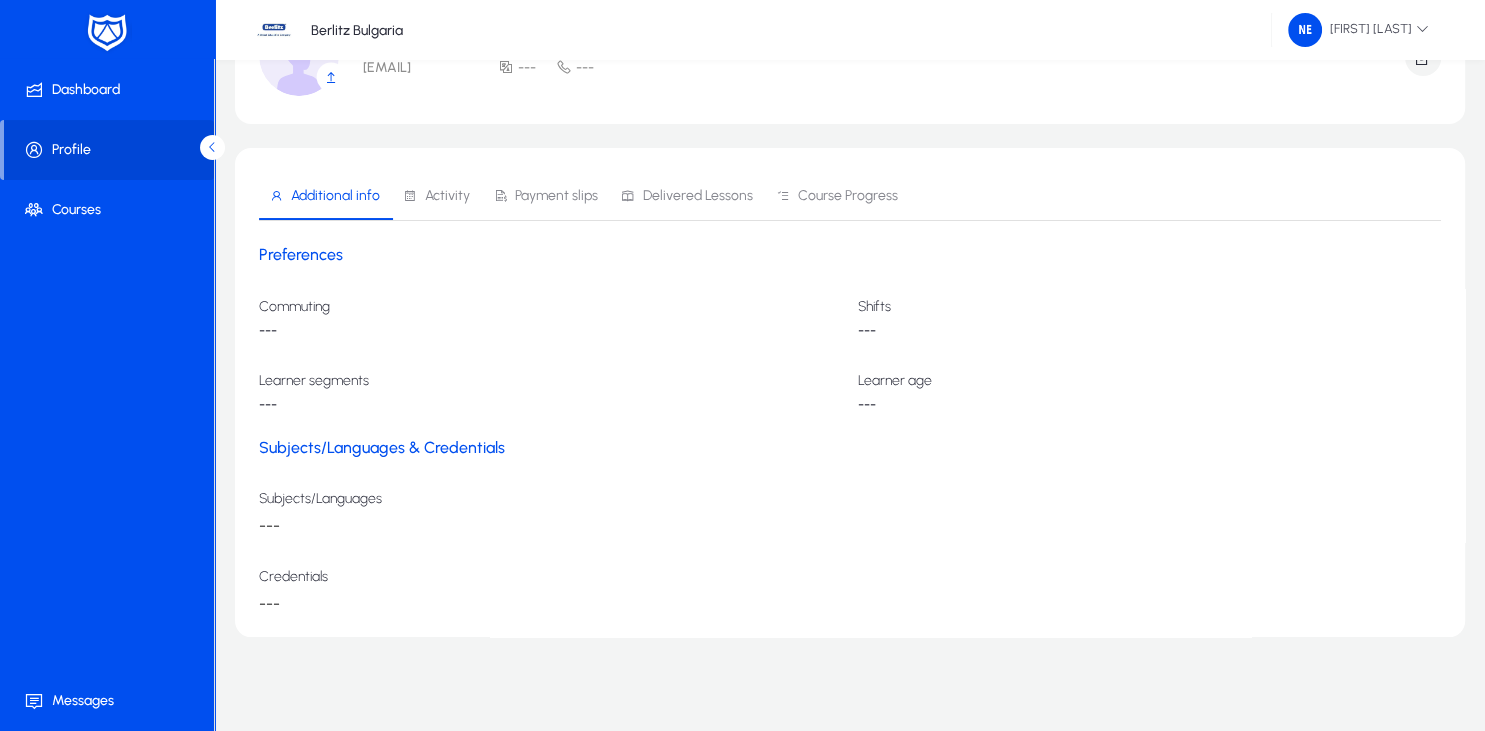 scroll, scrollTop: 0, scrollLeft: 0, axis: both 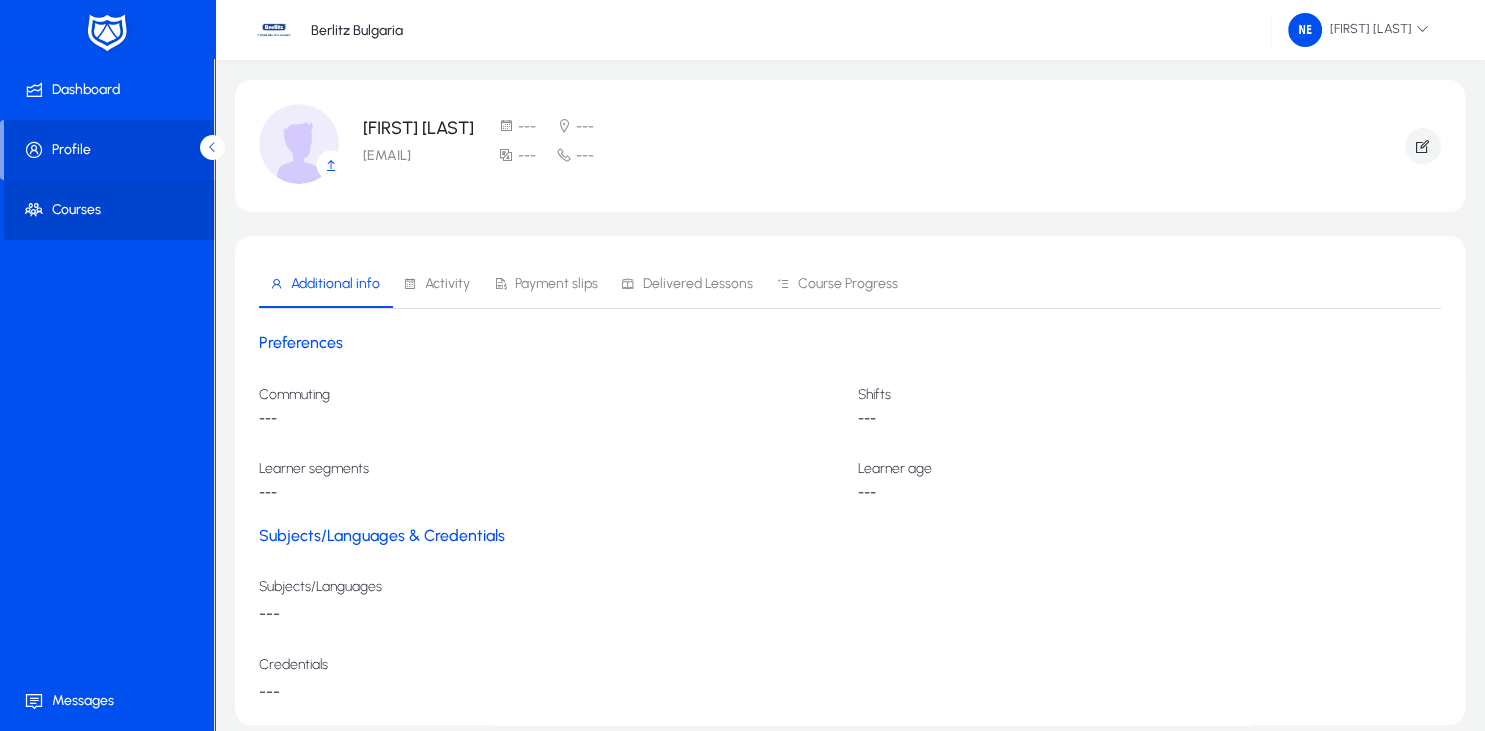 click on "Courses" 